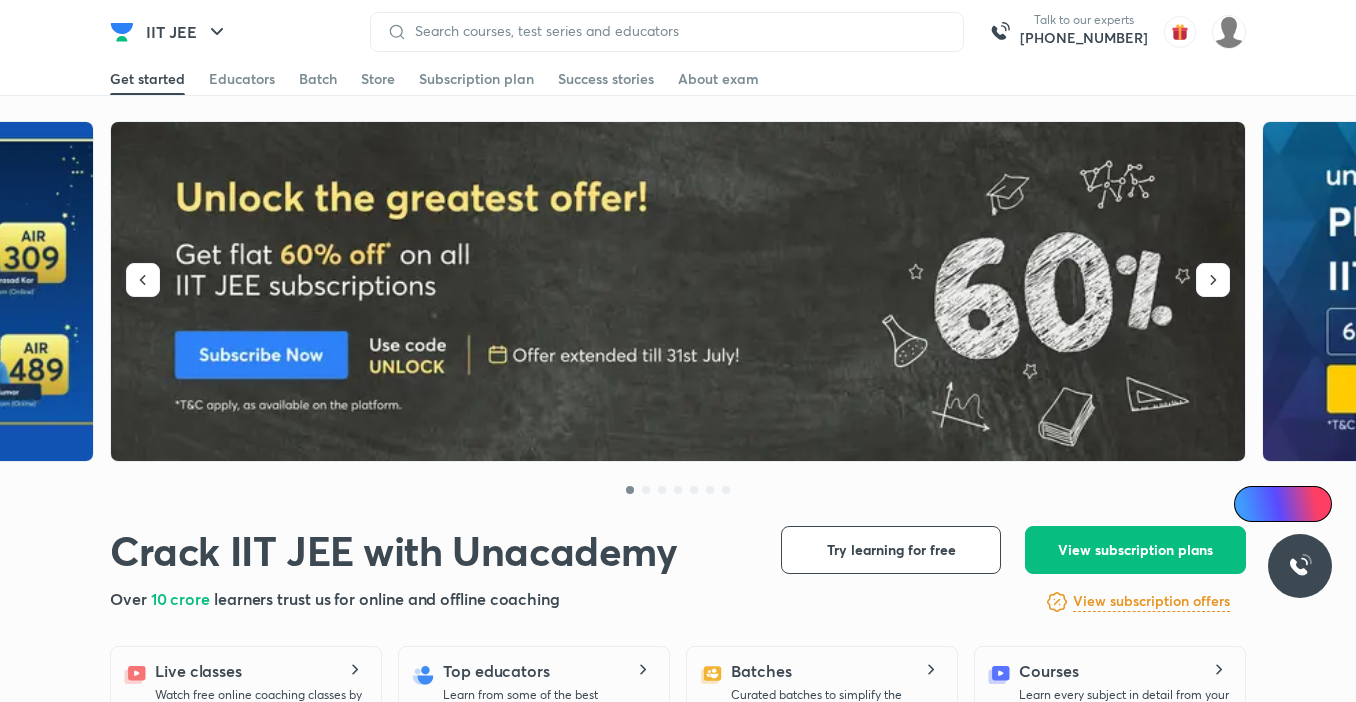 scroll, scrollTop: 0, scrollLeft: 0, axis: both 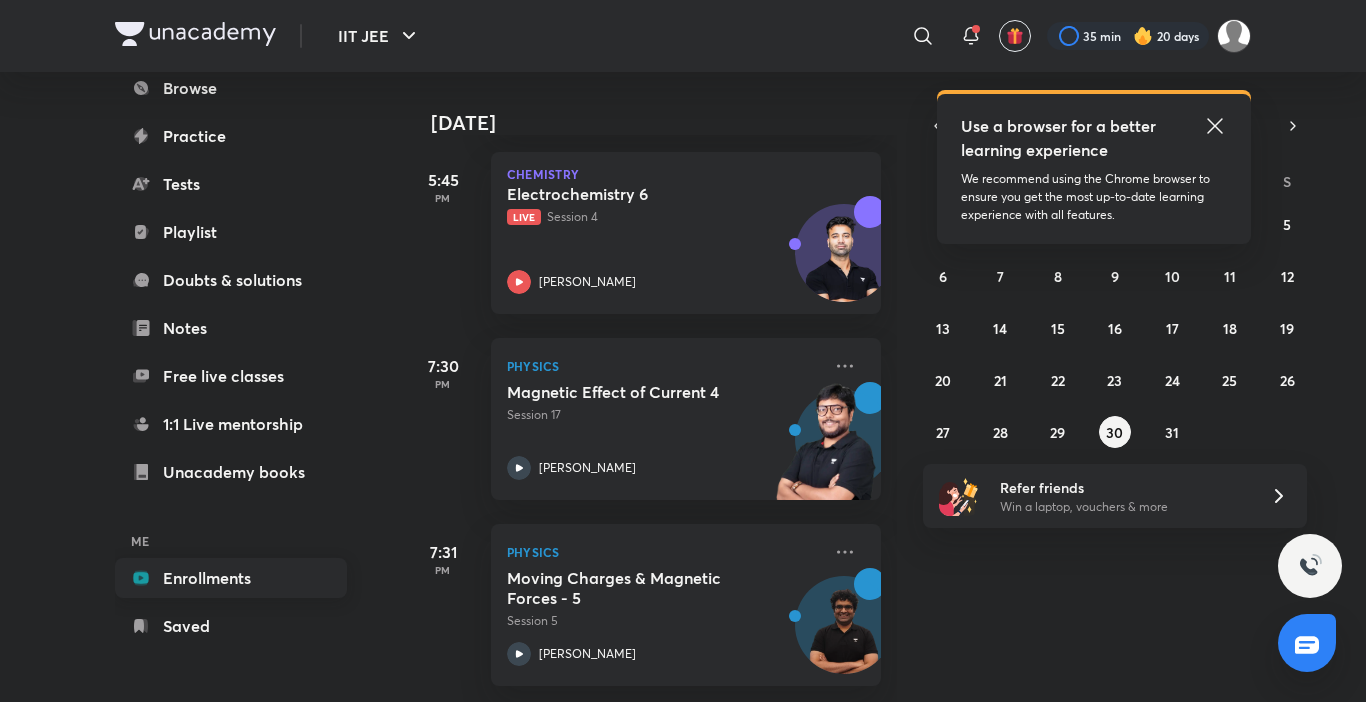 drag, startPoint x: 214, startPoint y: 581, endPoint x: 258, endPoint y: 584, distance: 44.102154 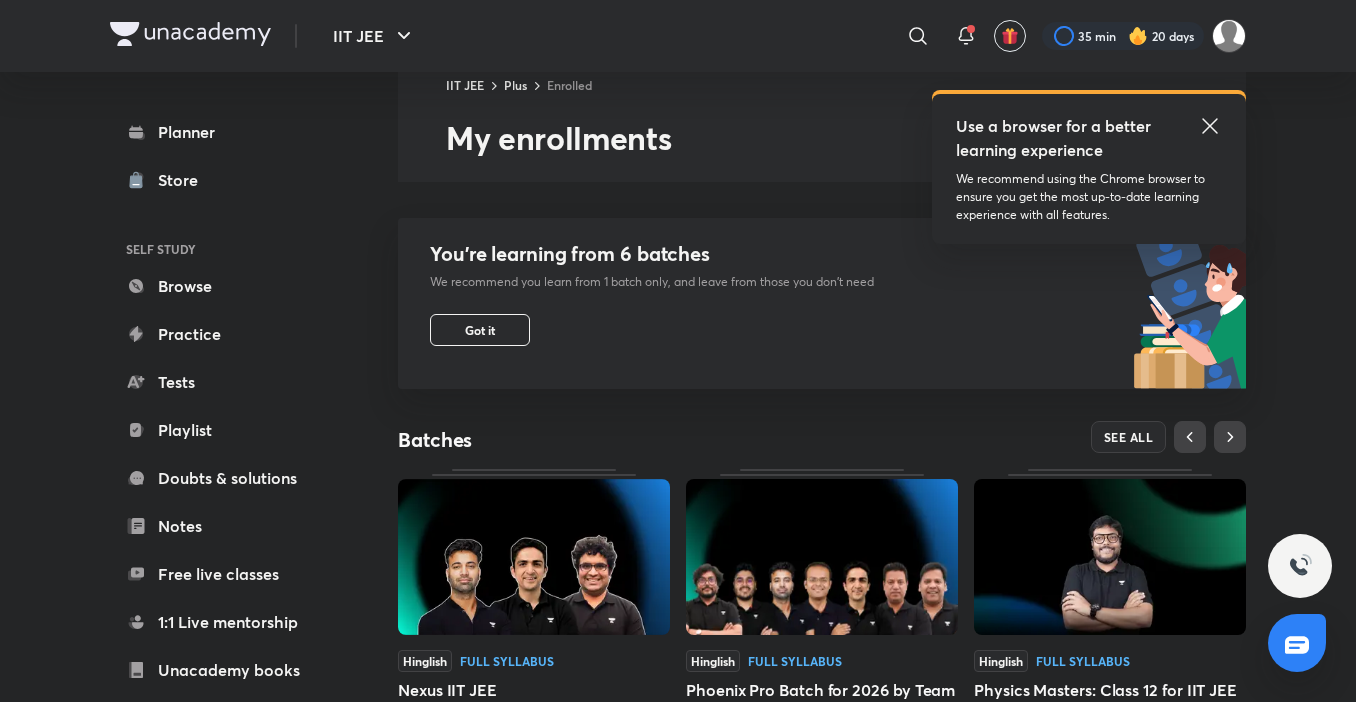 scroll, scrollTop: 279, scrollLeft: 0, axis: vertical 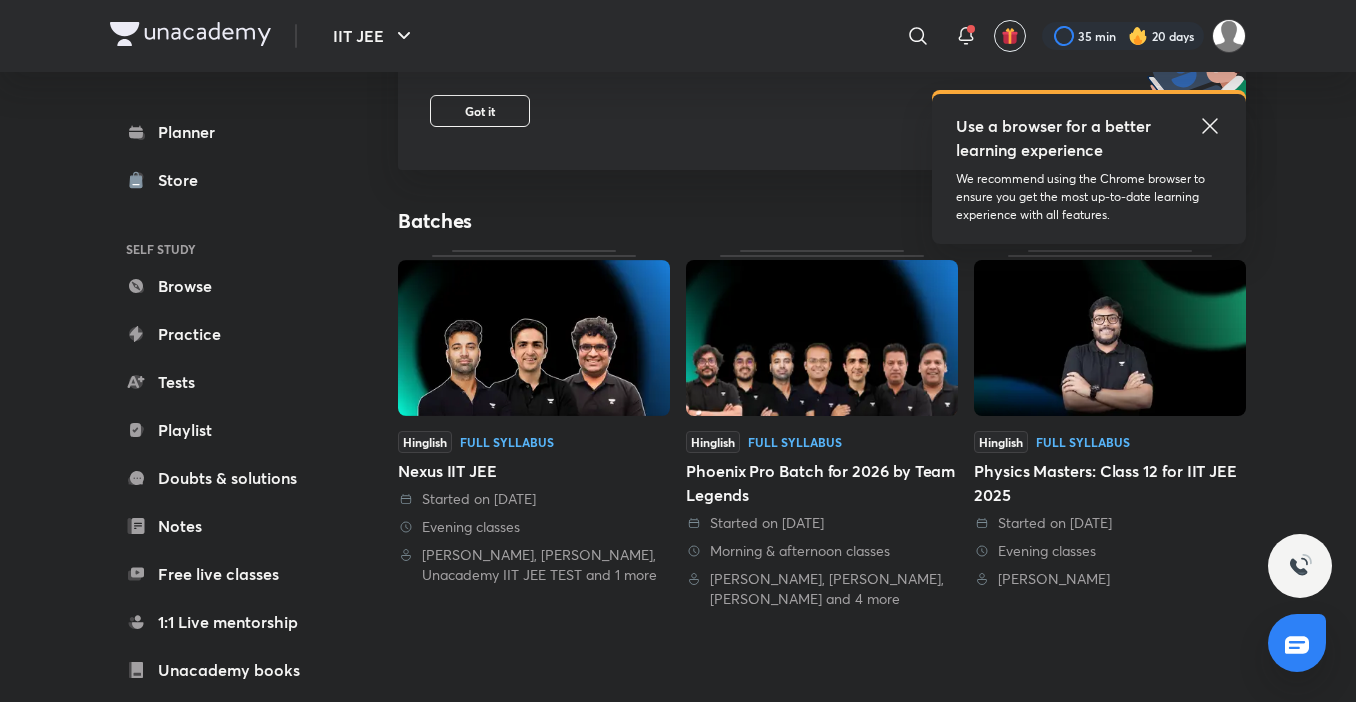 click 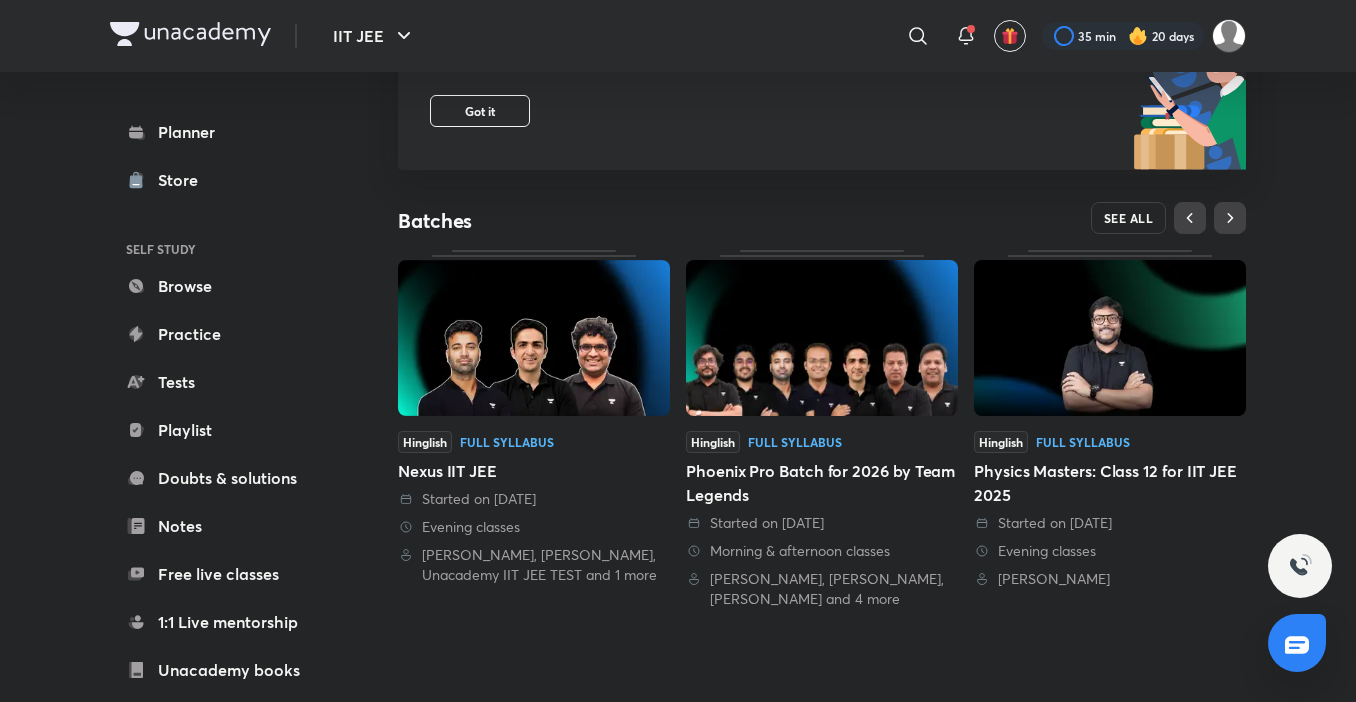 click on "SEE ALL" at bounding box center (1129, 218) 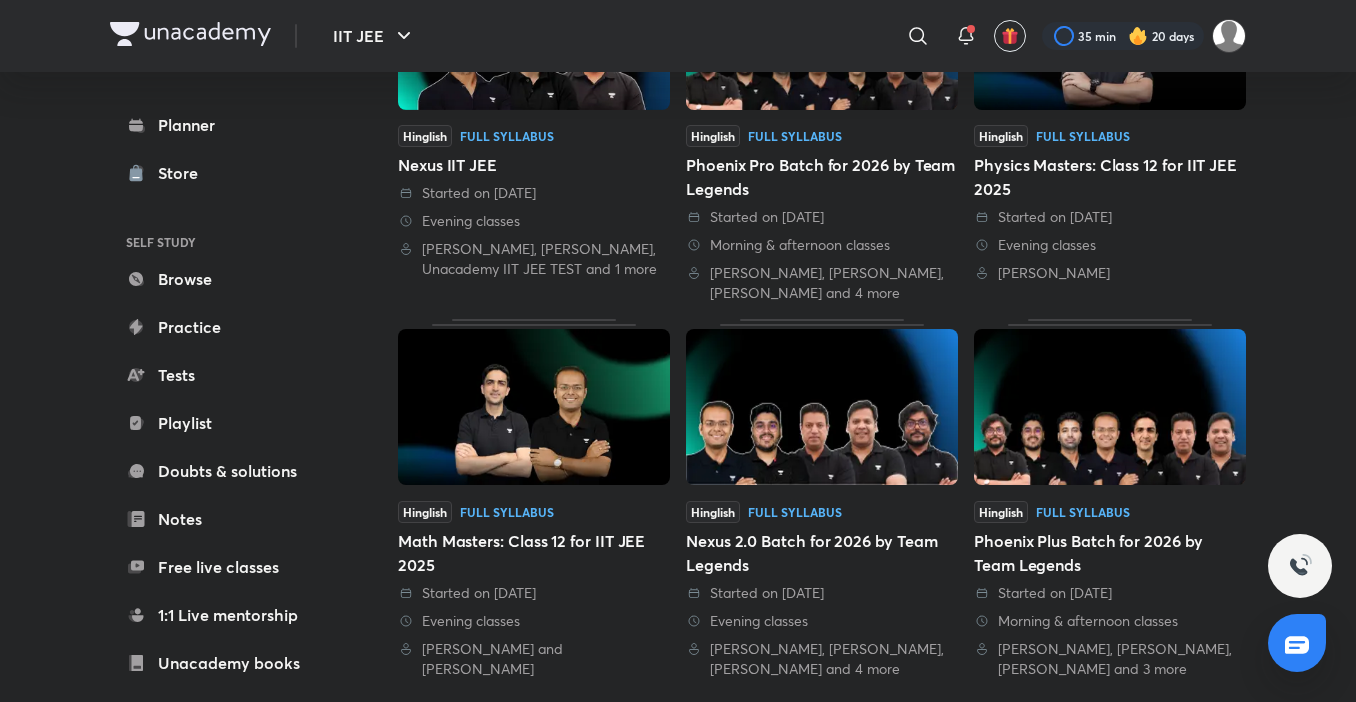 scroll, scrollTop: 351, scrollLeft: 0, axis: vertical 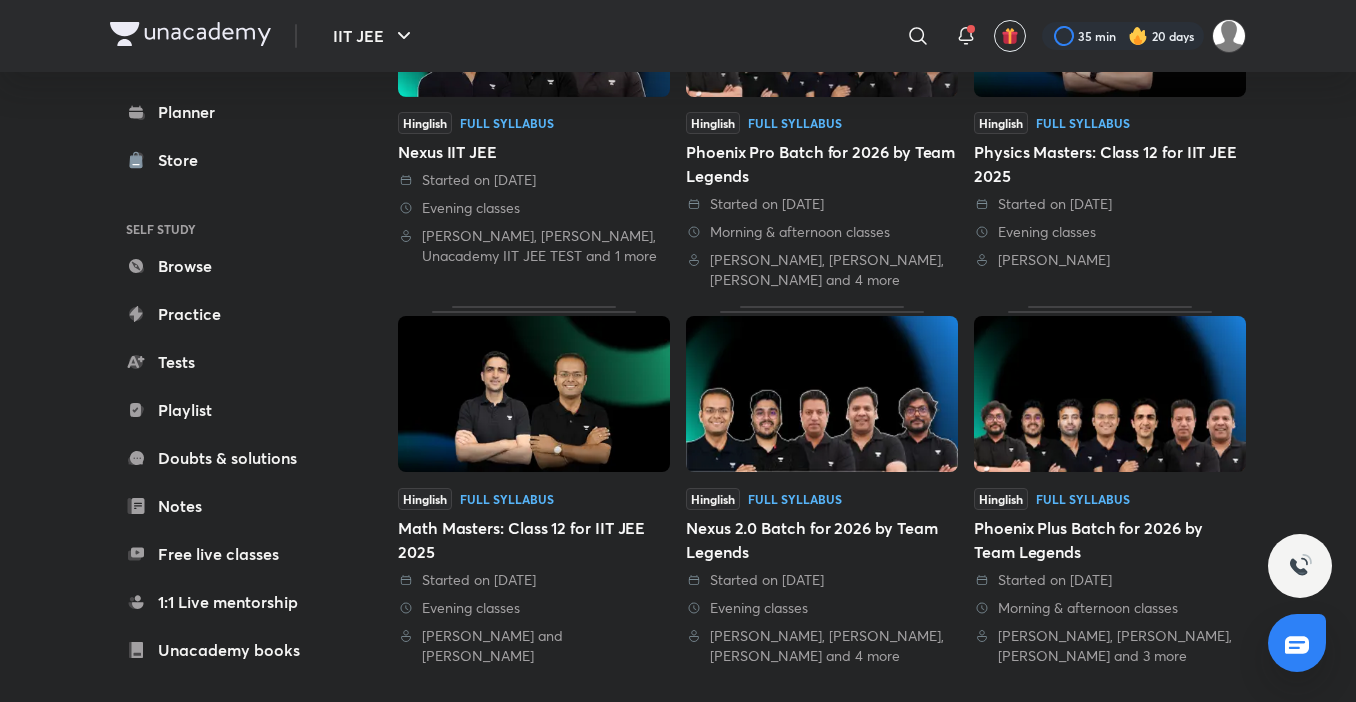 click on "Nexus 2.0 Batch for 2026 by Team Legends" at bounding box center [822, 540] 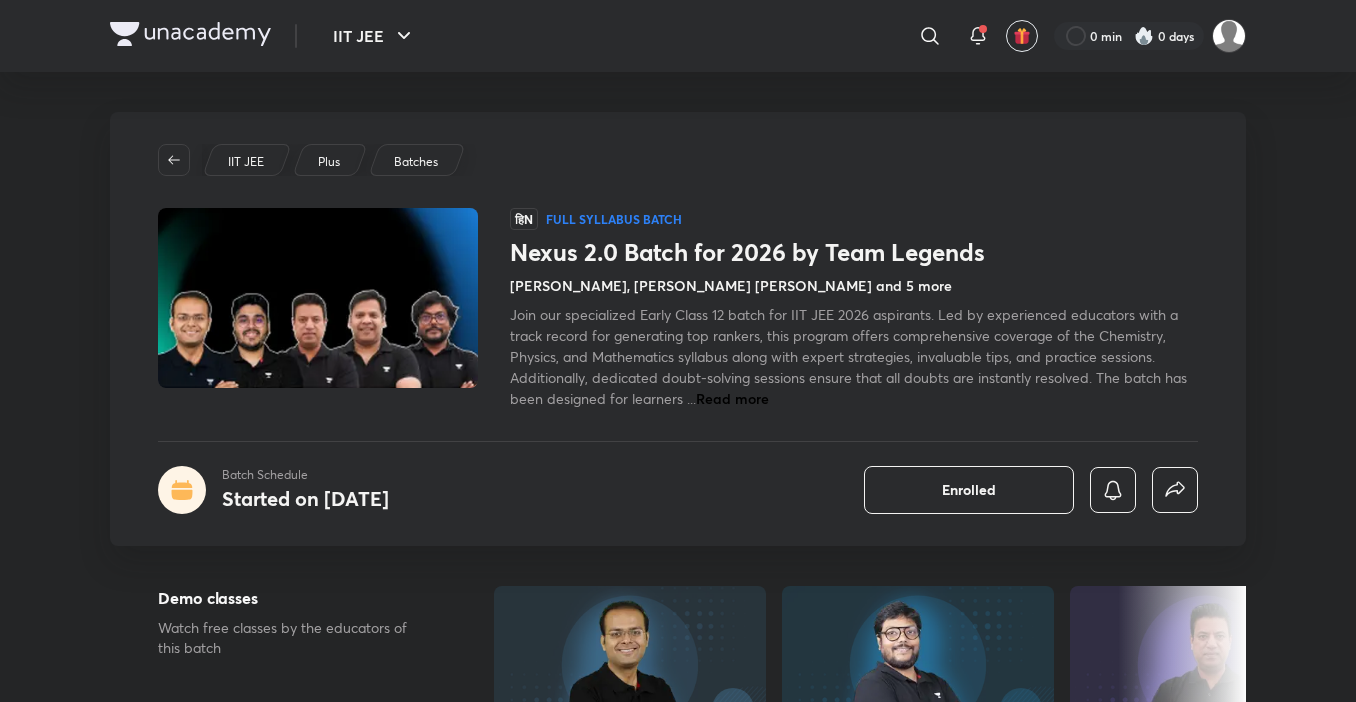 scroll, scrollTop: 0, scrollLeft: 0, axis: both 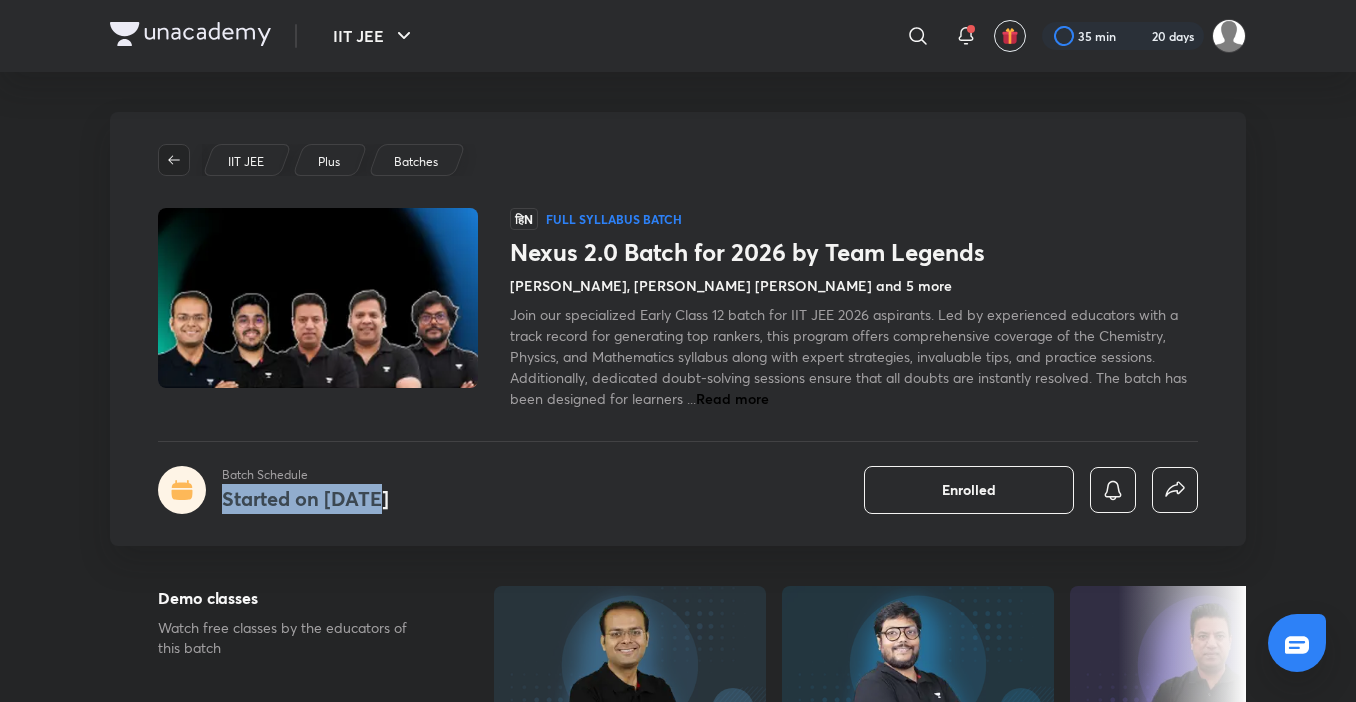 click 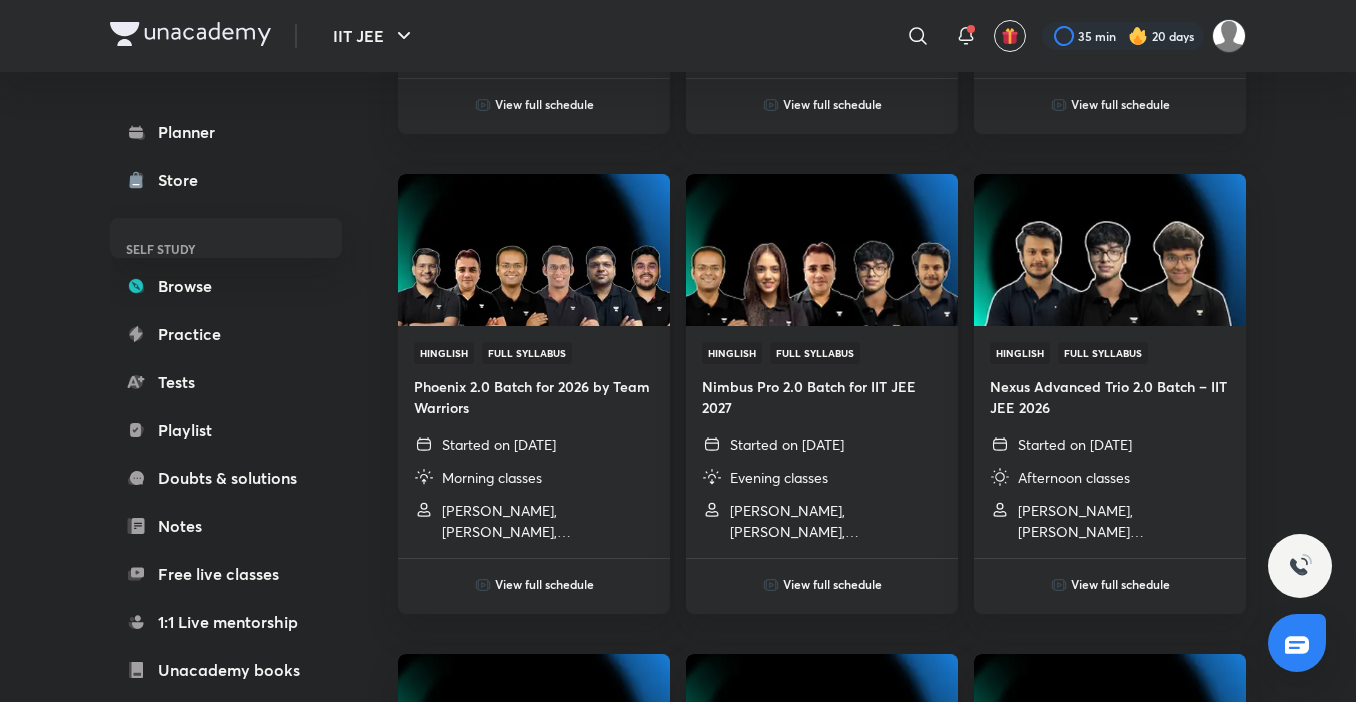 scroll, scrollTop: 0, scrollLeft: 0, axis: both 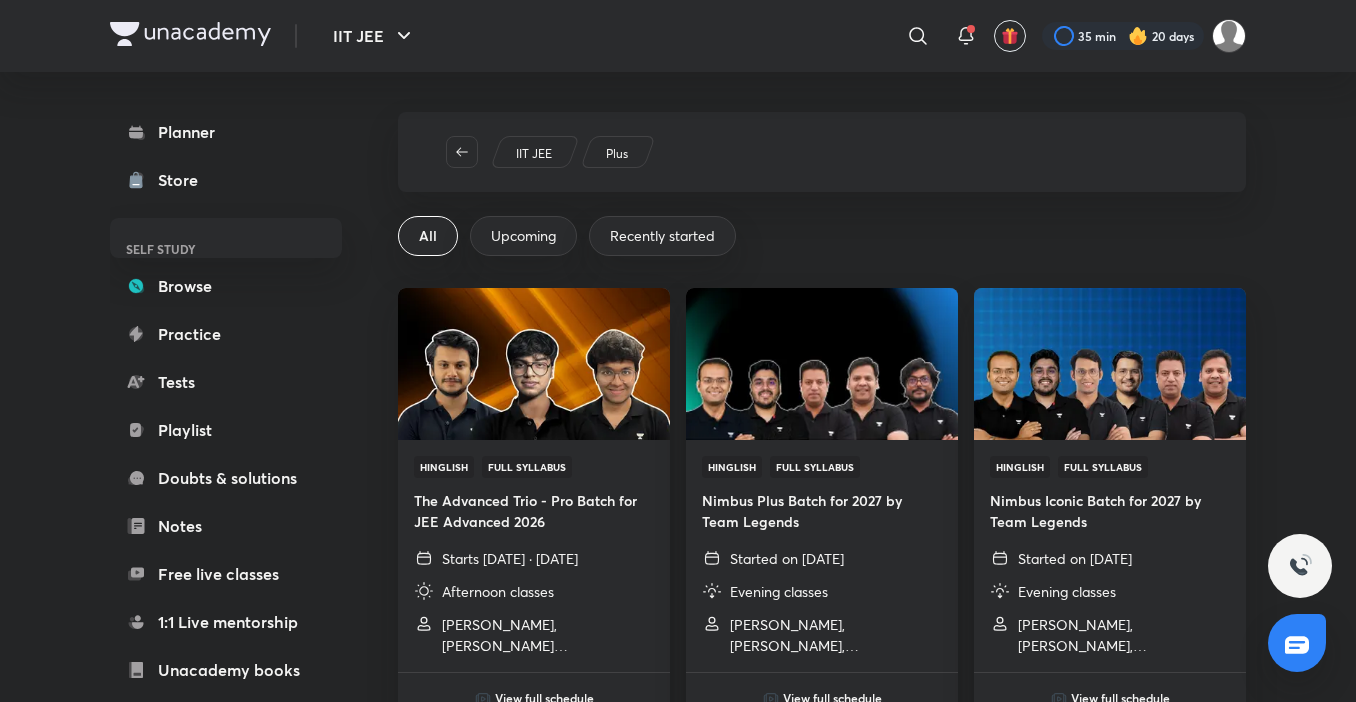 click on "IIT JEE Plus" at bounding box center [822, 152] 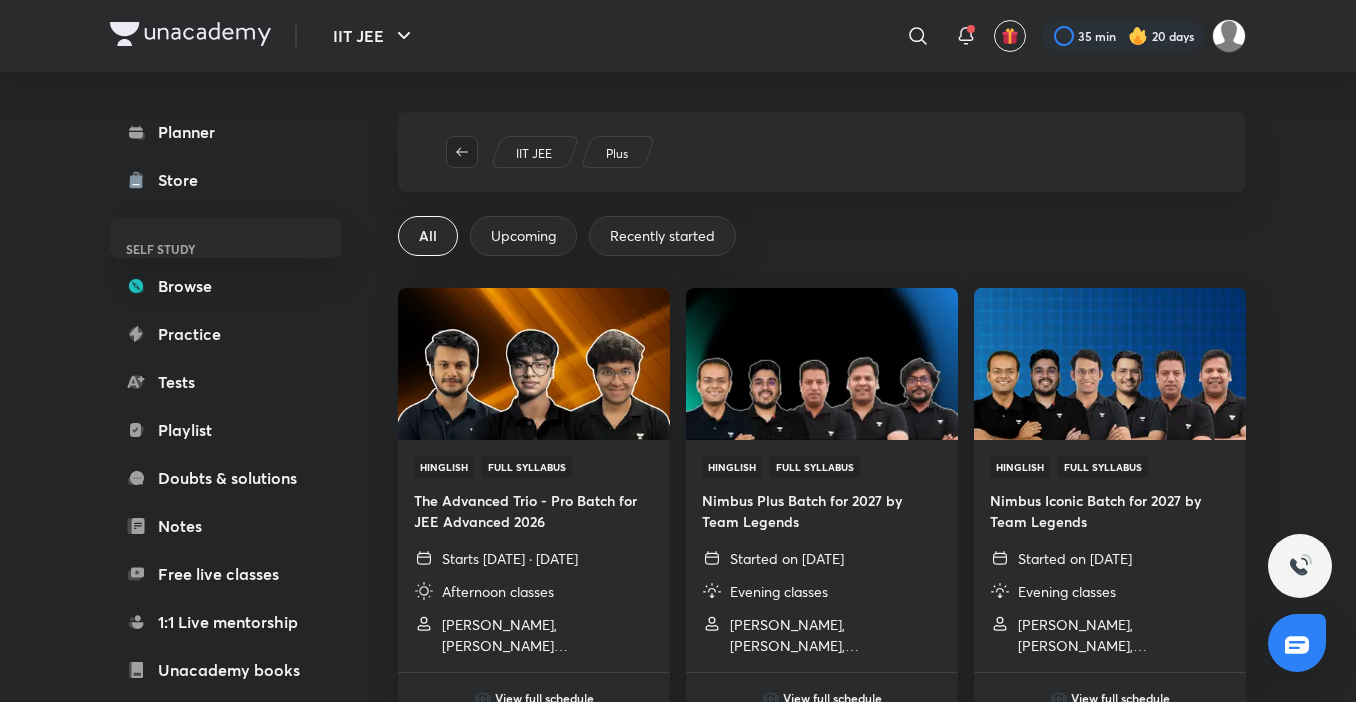 click at bounding box center (462, 152) 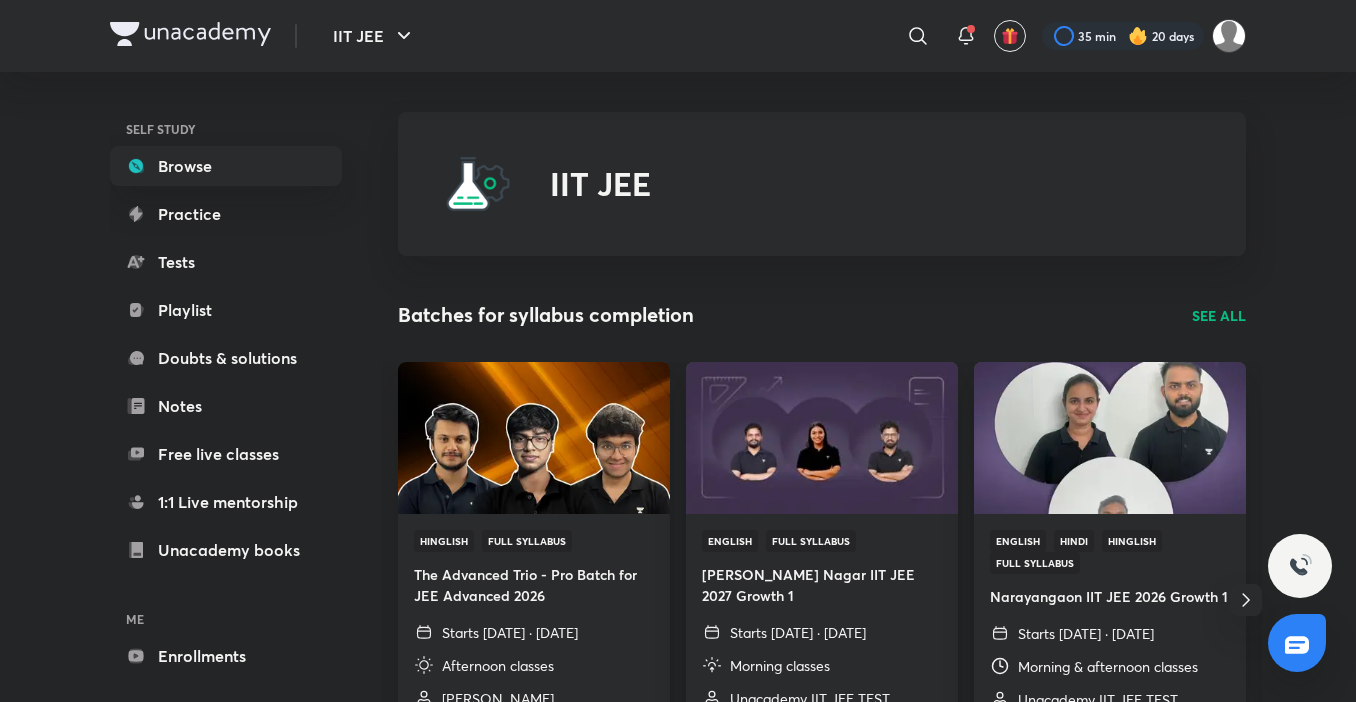 scroll, scrollTop: 198, scrollLeft: 0, axis: vertical 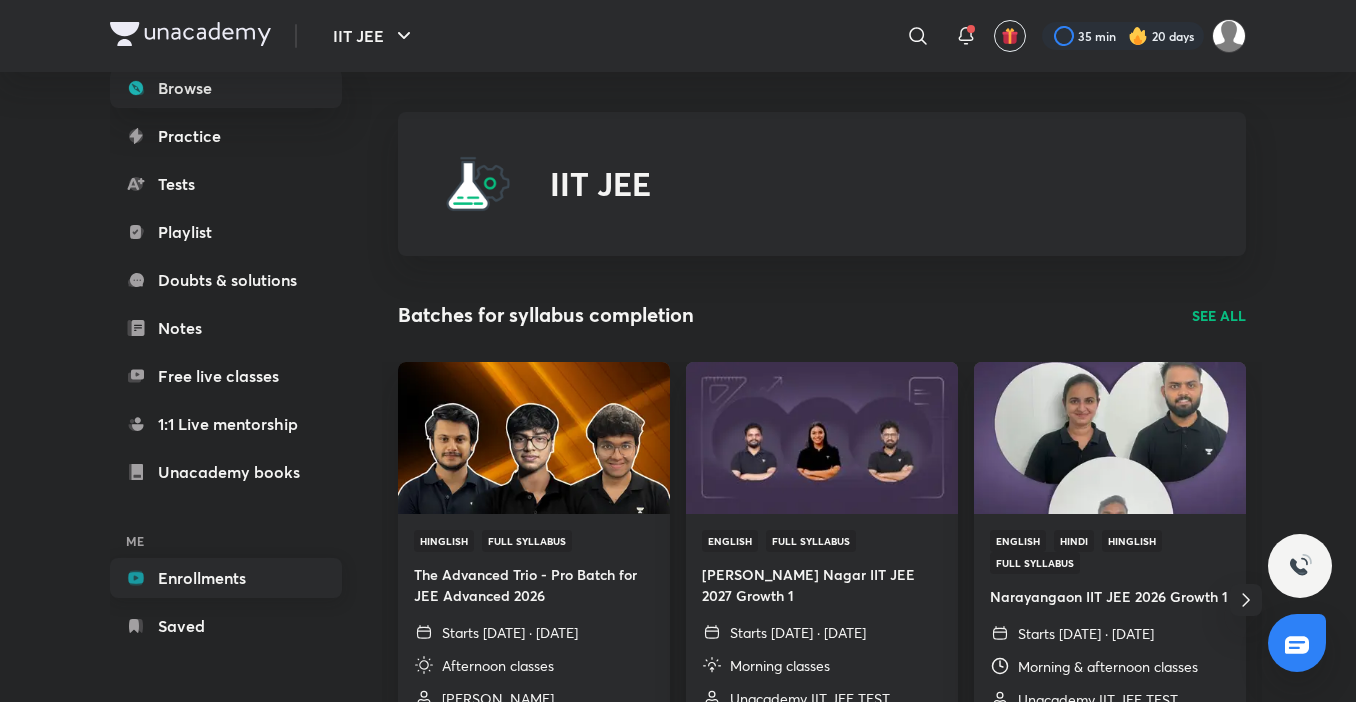 click on "Enrollments" at bounding box center (226, 578) 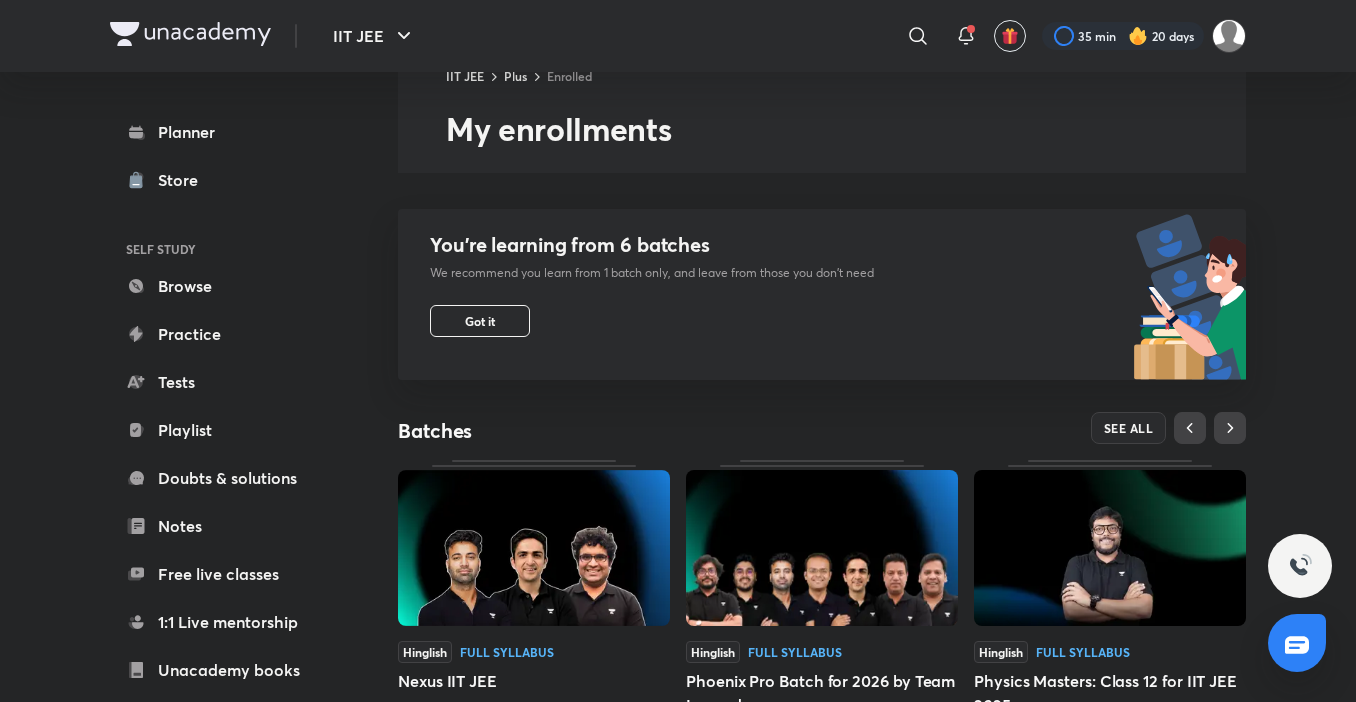 scroll, scrollTop: 279, scrollLeft: 0, axis: vertical 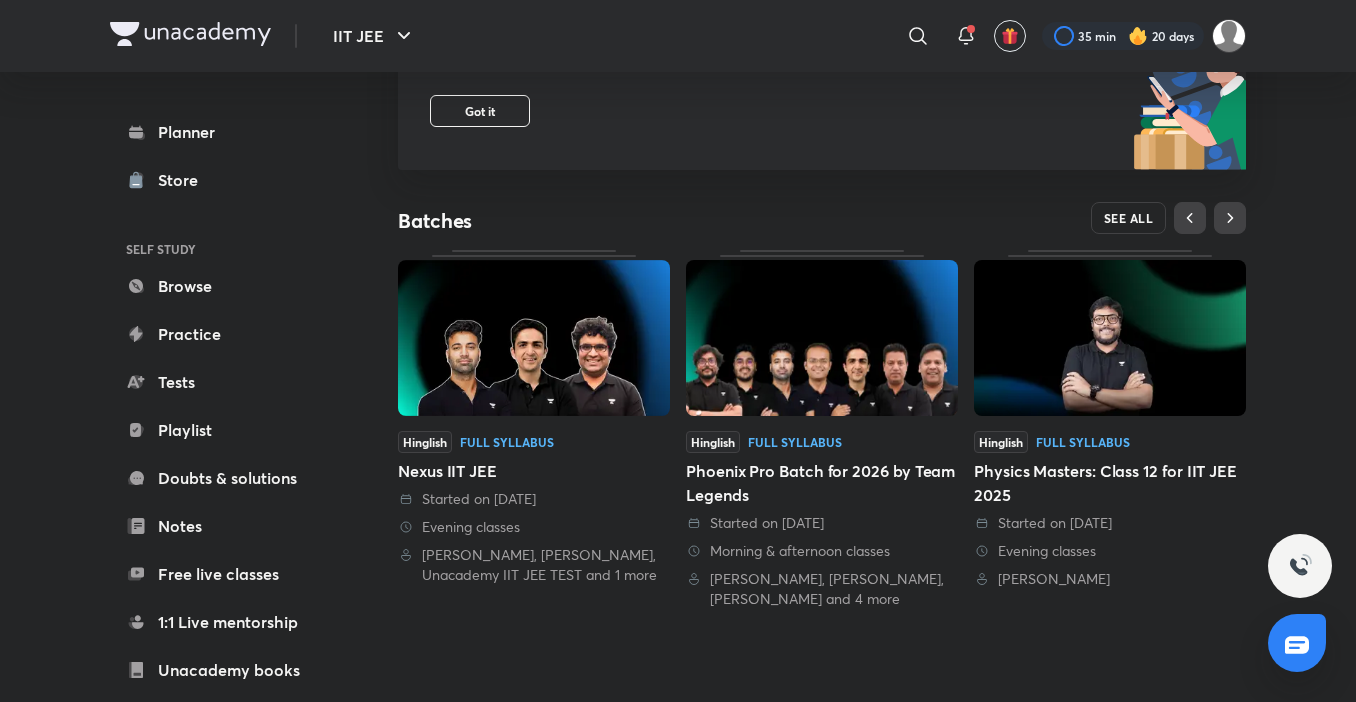 click on "SEE ALL" at bounding box center (1129, 218) 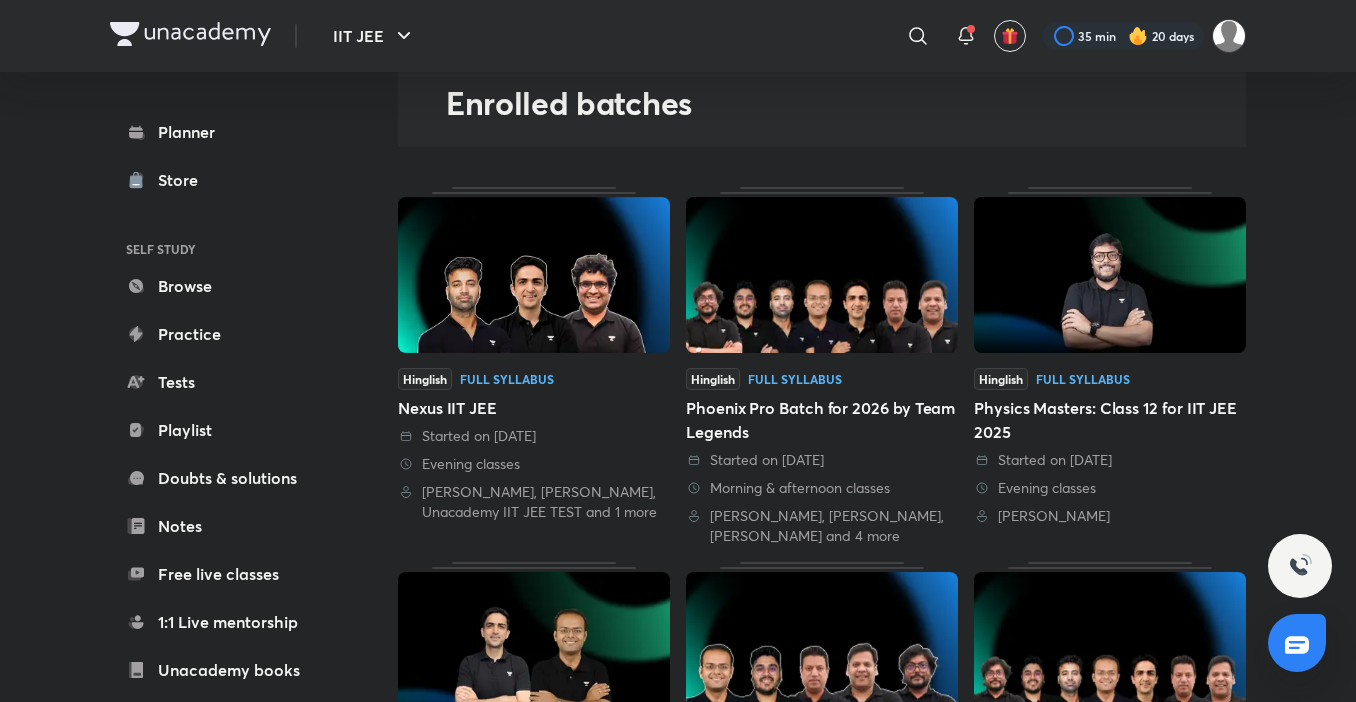 scroll, scrollTop: 0, scrollLeft: 0, axis: both 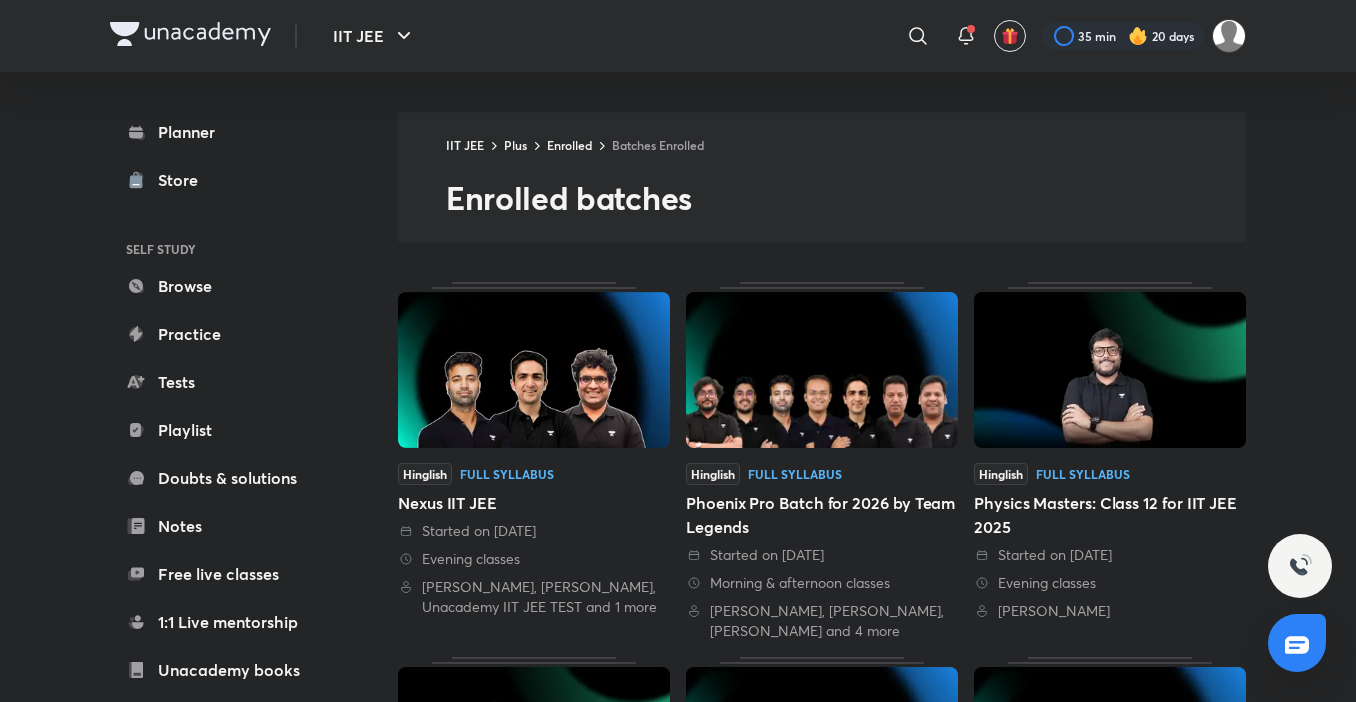 click on "Started on 18 Mar 2025" at bounding box center [534, 531] 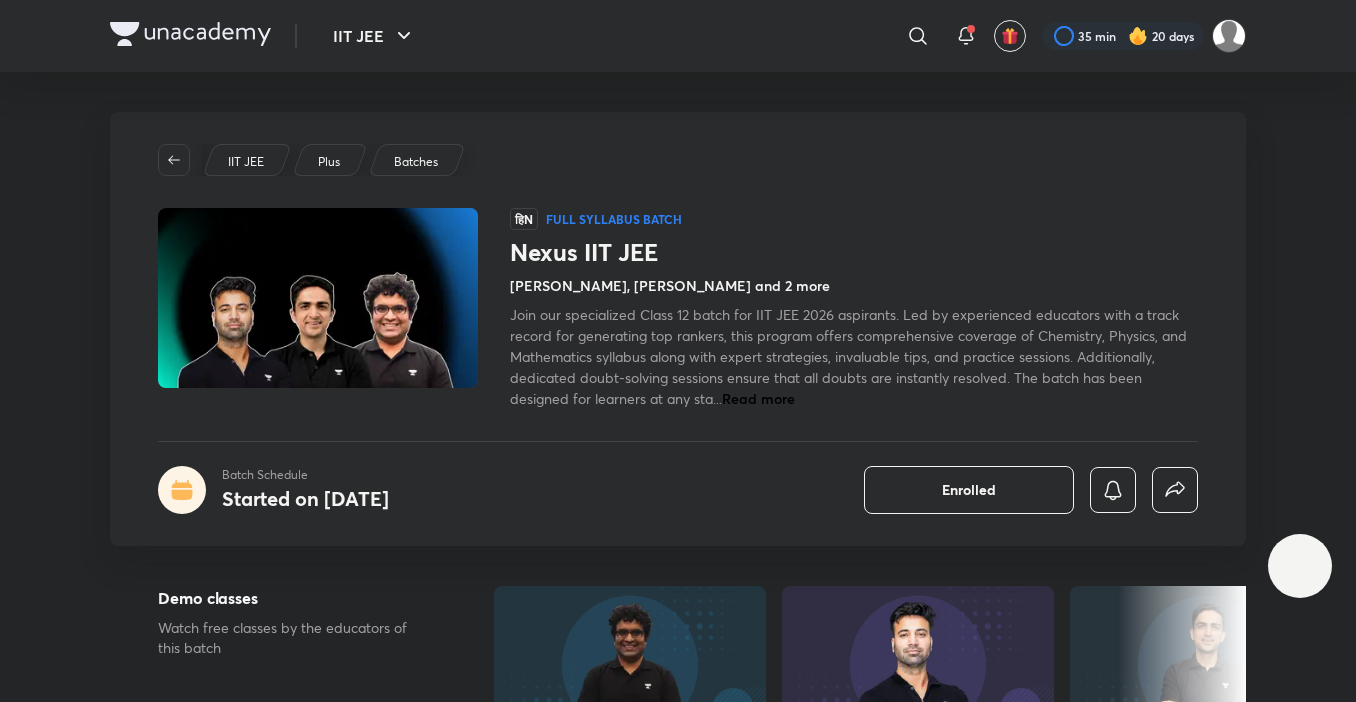 scroll, scrollTop: 0, scrollLeft: 0, axis: both 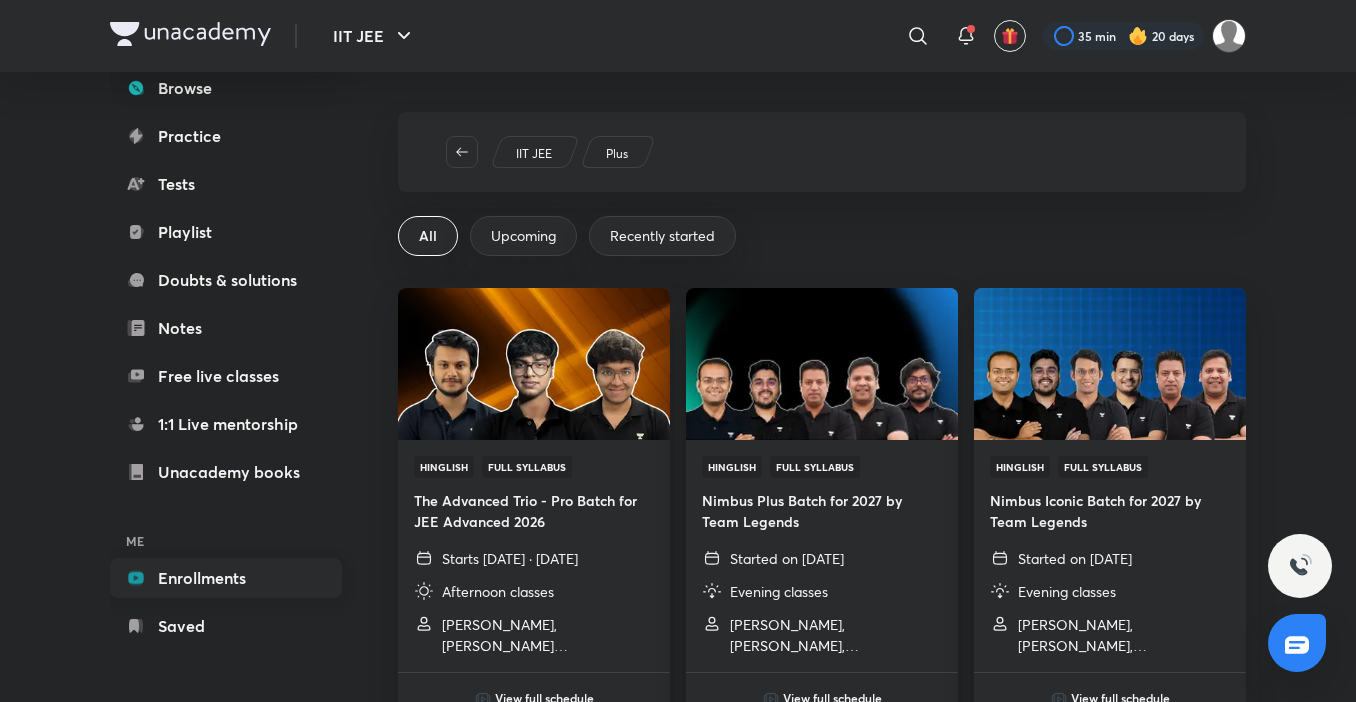 click on "Enrollments" at bounding box center [226, 578] 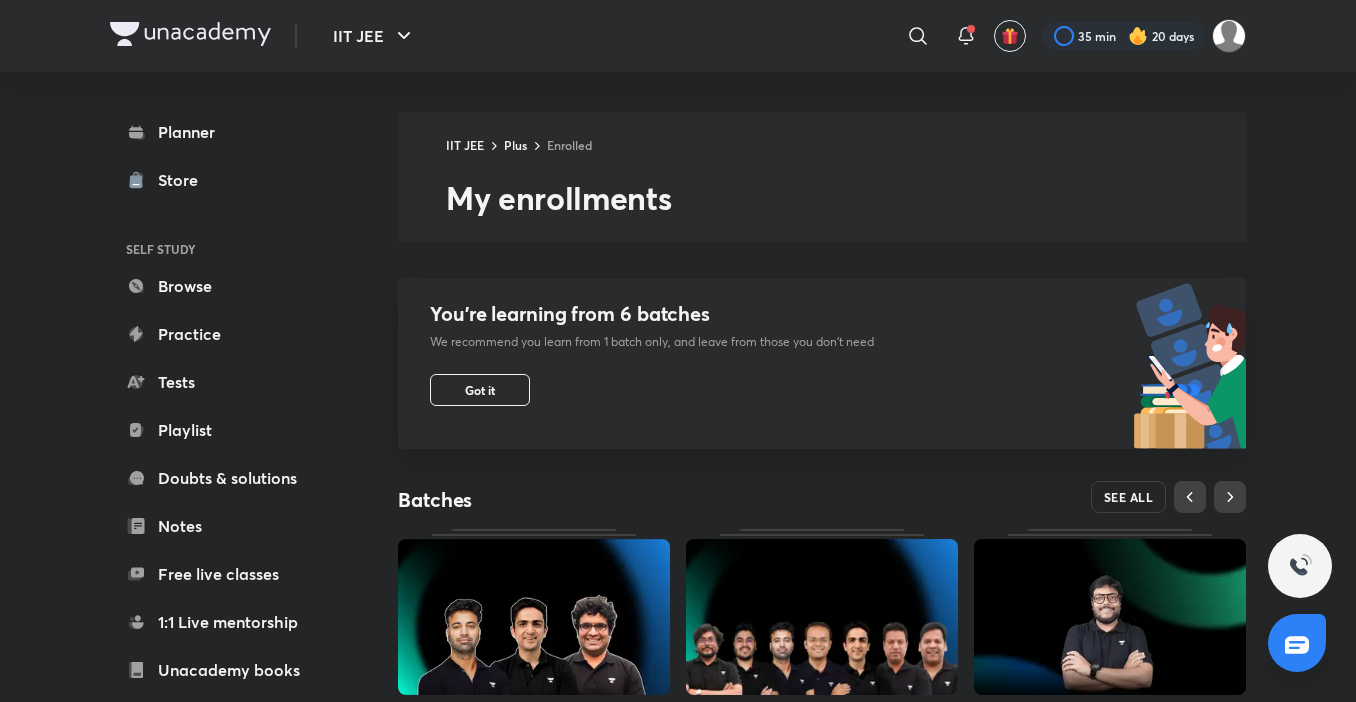 click on "SEE ALL" at bounding box center (1129, 497) 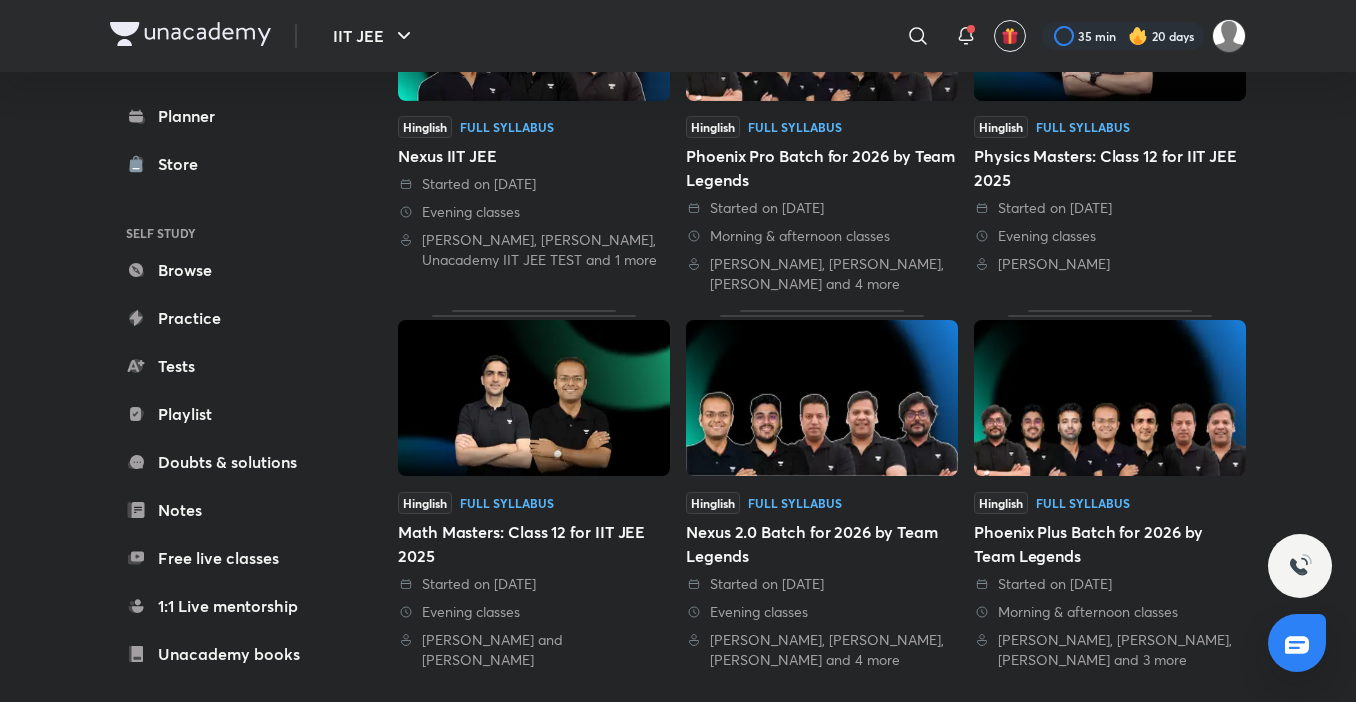 scroll, scrollTop: 351, scrollLeft: 0, axis: vertical 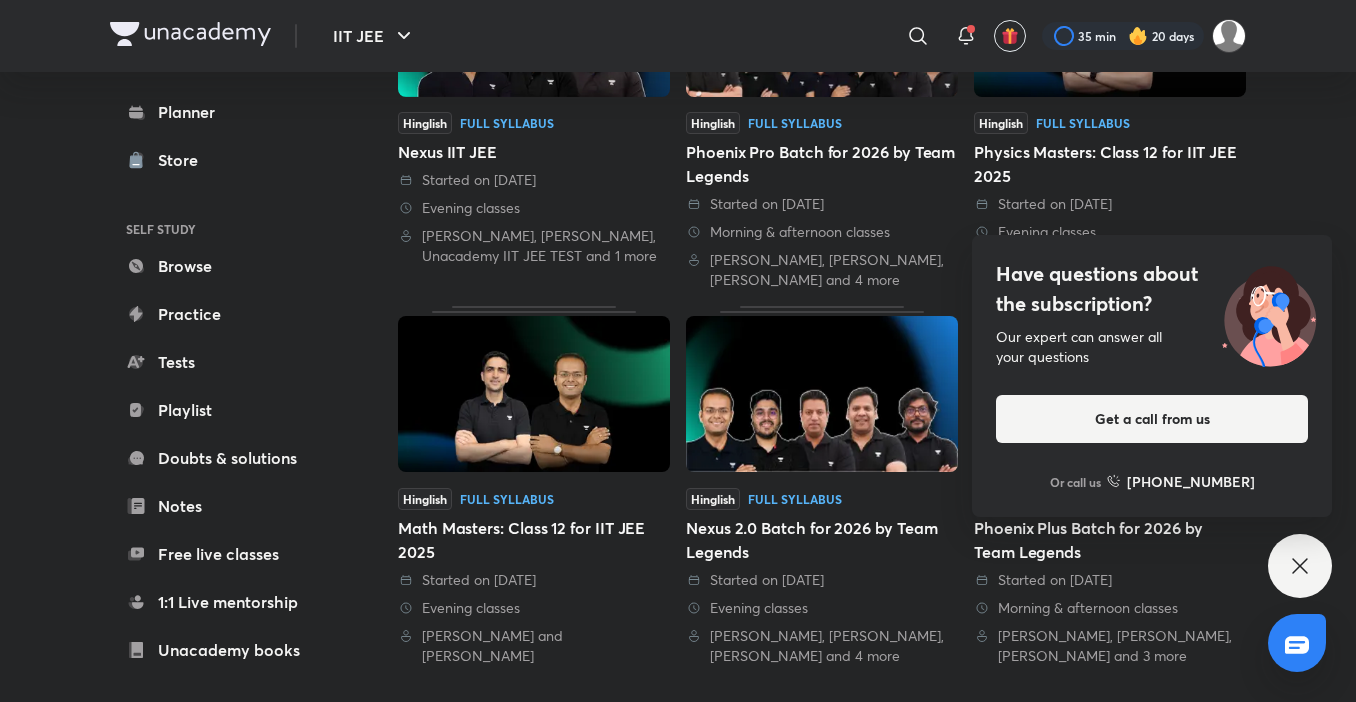 click on "Have questions about the subscription? Our expert can answer all your questions Get a call from us Or call us +91 8585858585" at bounding box center [1300, 566] 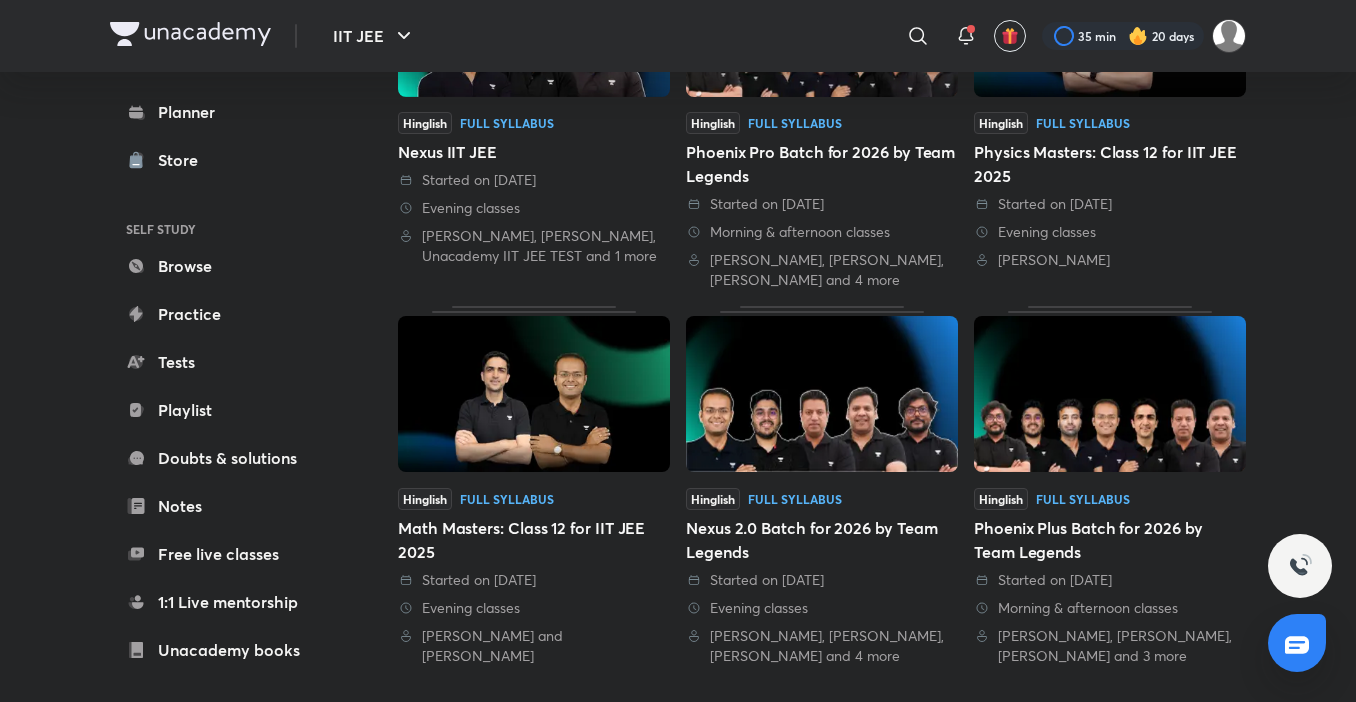click at bounding box center (822, 394) 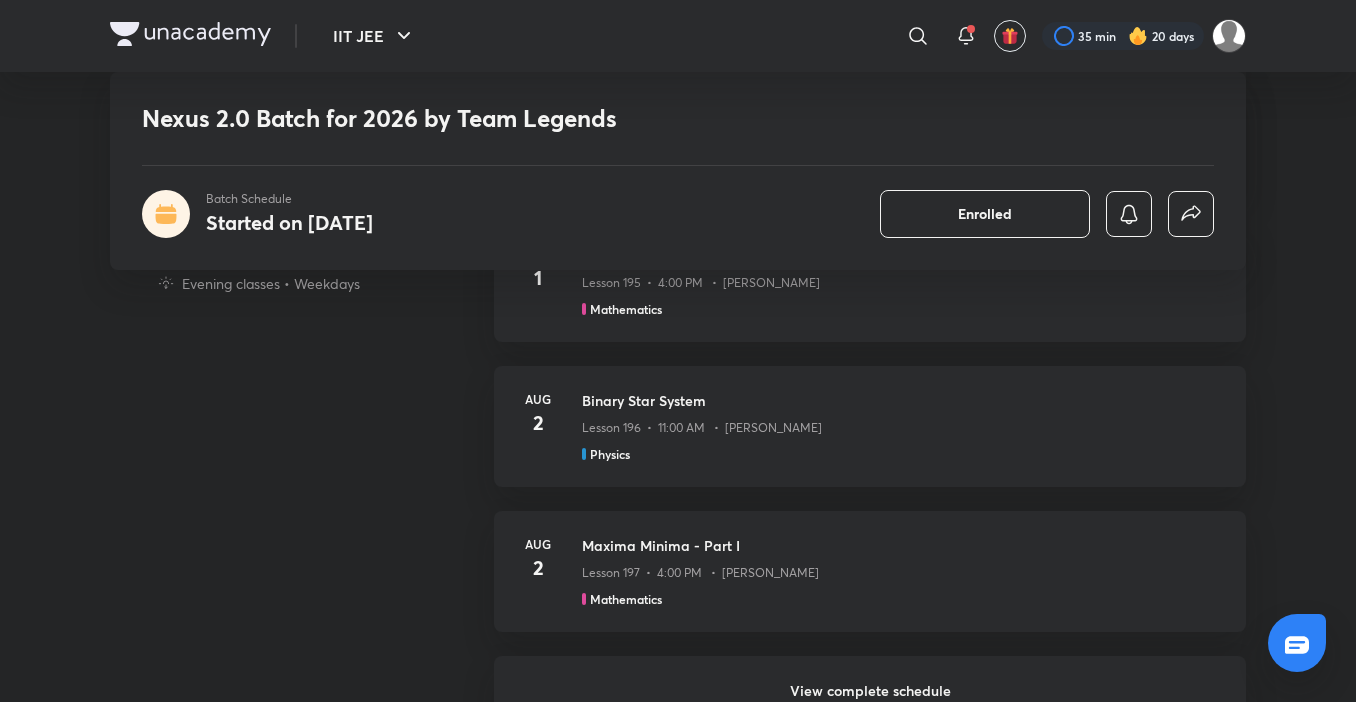 scroll, scrollTop: 0, scrollLeft: 0, axis: both 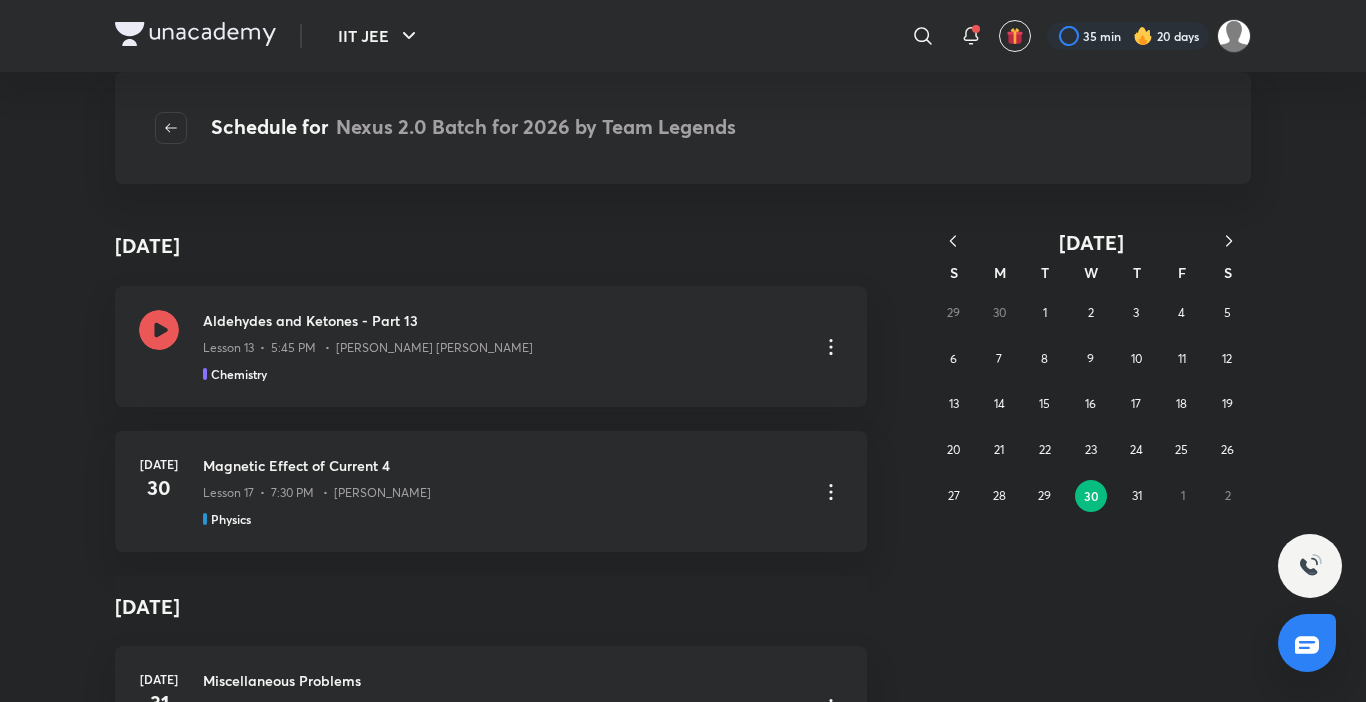 click at bounding box center [953, 242] 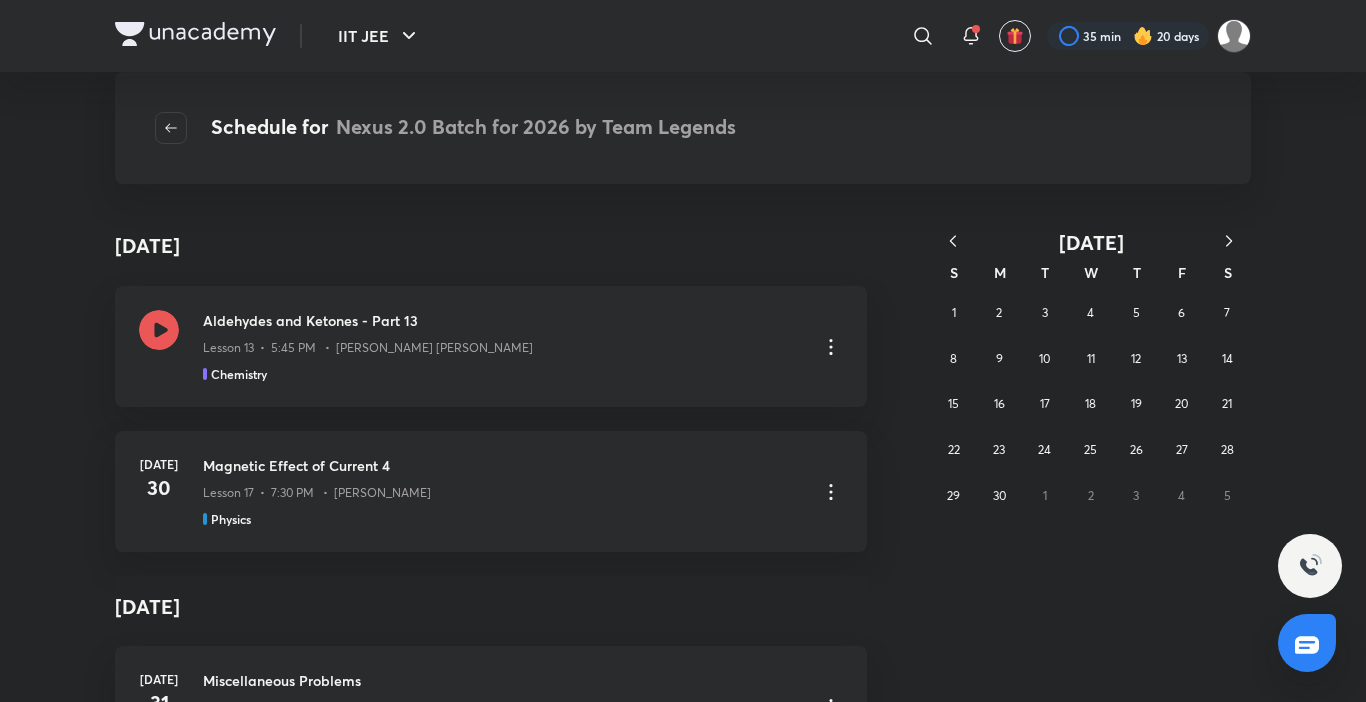 click at bounding box center (953, 242) 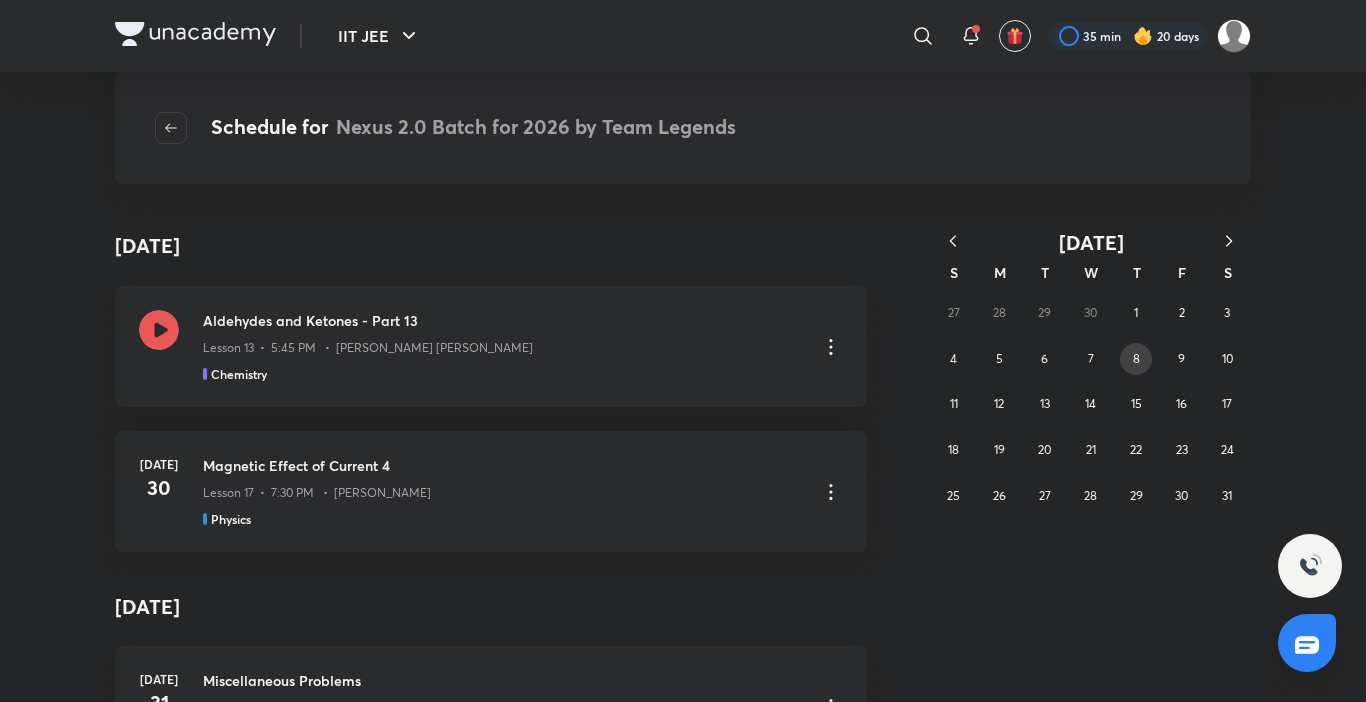 click on "8" at bounding box center [1136, 359] 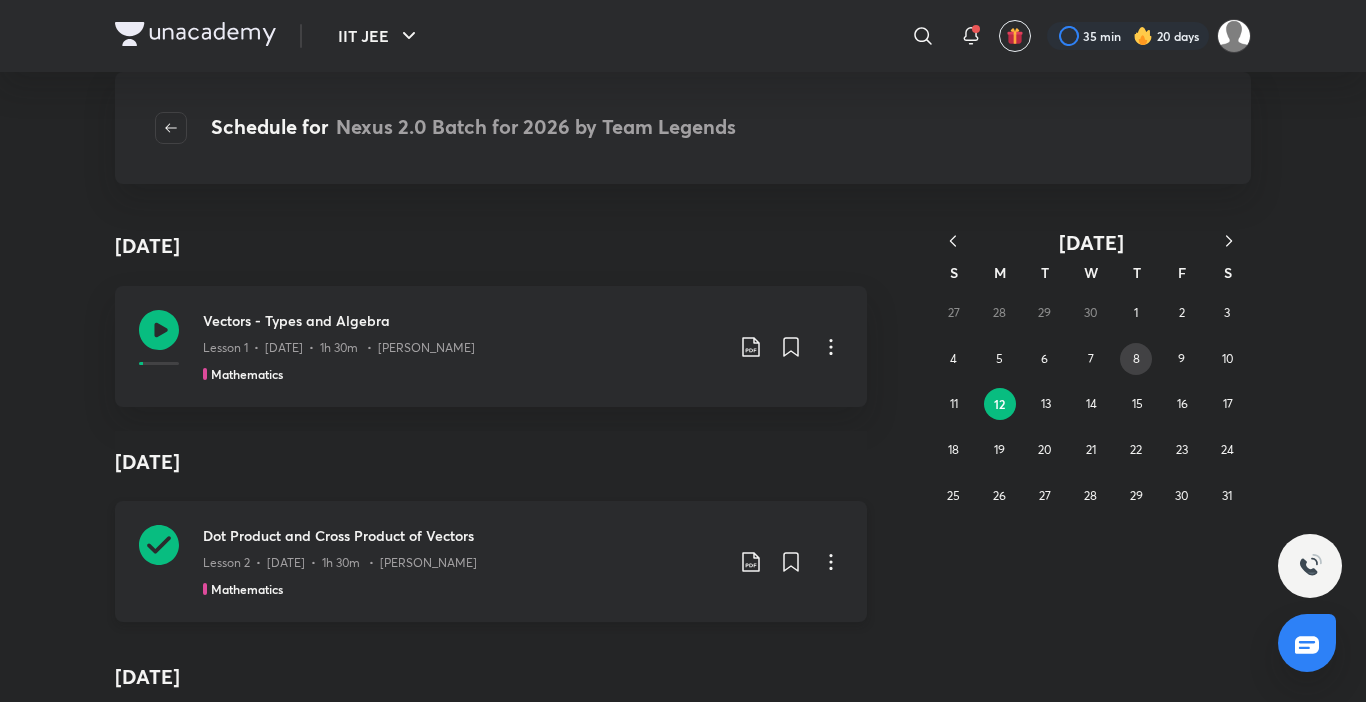 scroll, scrollTop: 500, scrollLeft: 0, axis: vertical 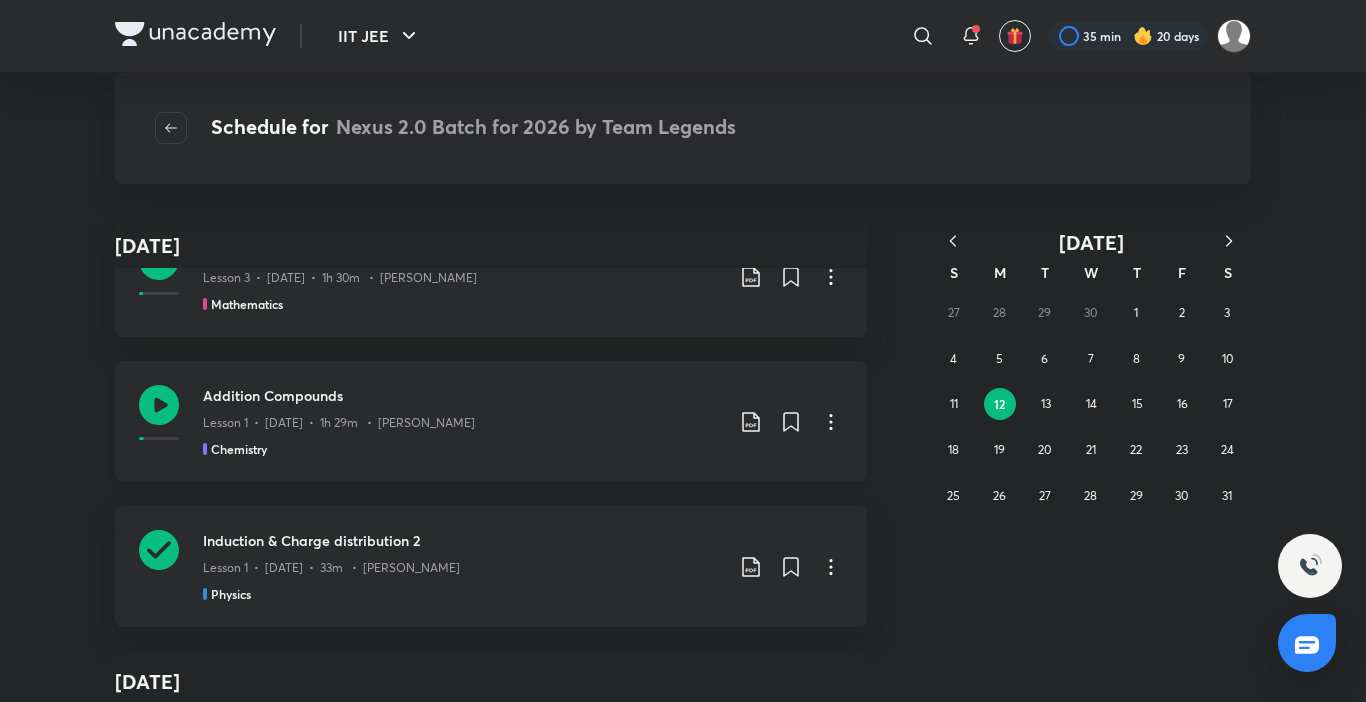 click at bounding box center [159, 421] 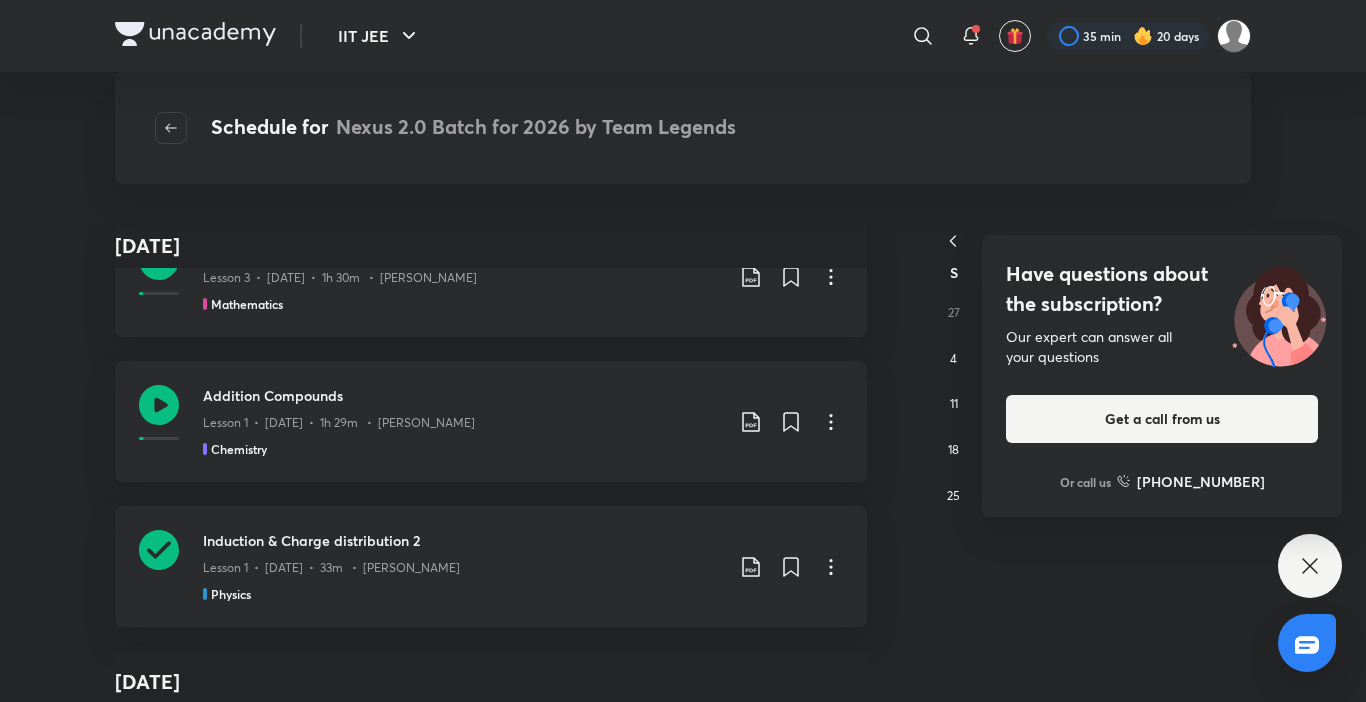 scroll, scrollTop: 0, scrollLeft: 0, axis: both 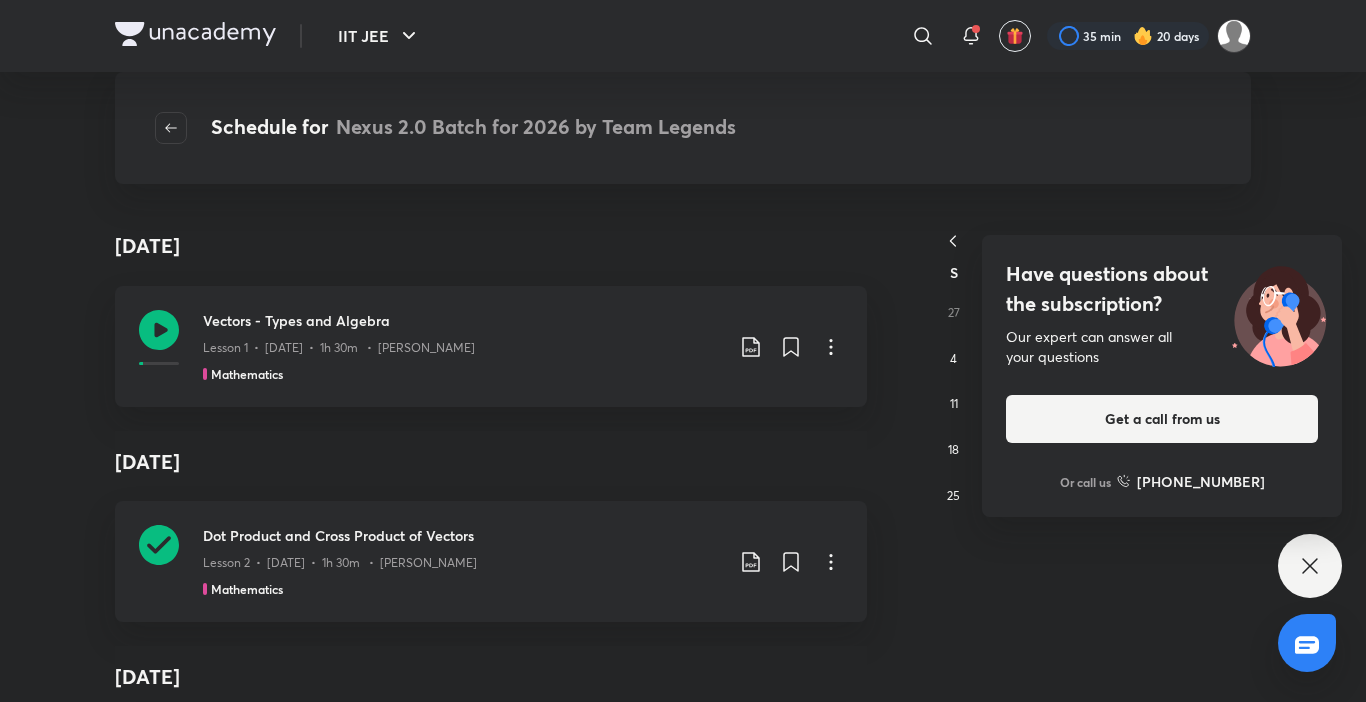 click at bounding box center [1143, 36] 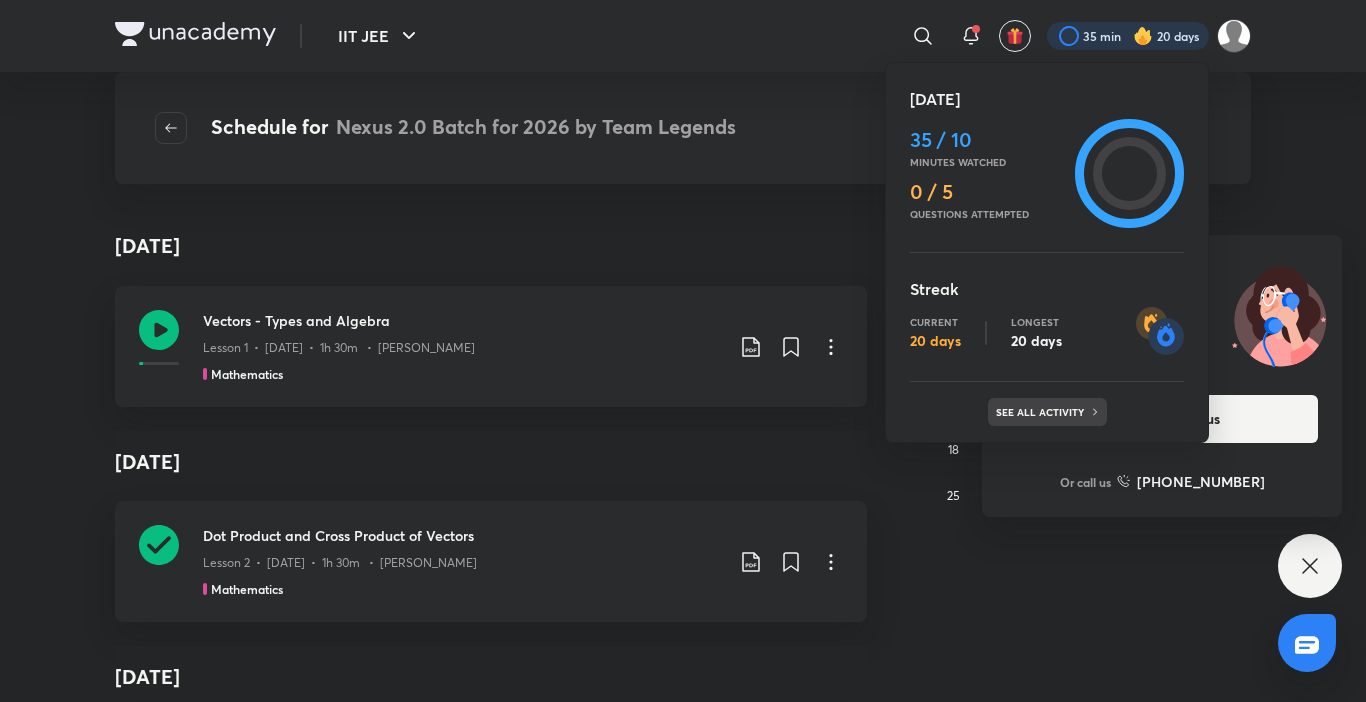 click on "See all activity" at bounding box center [1042, 412] 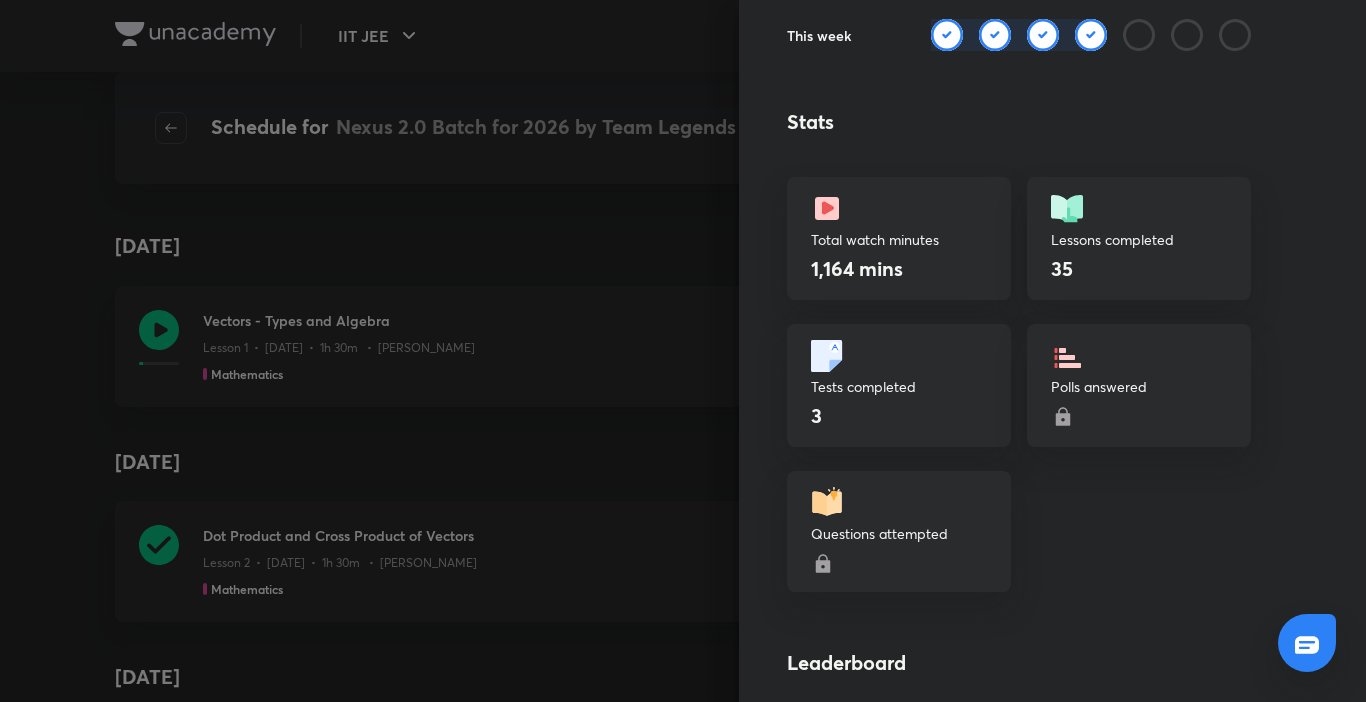 scroll, scrollTop: 0, scrollLeft: 0, axis: both 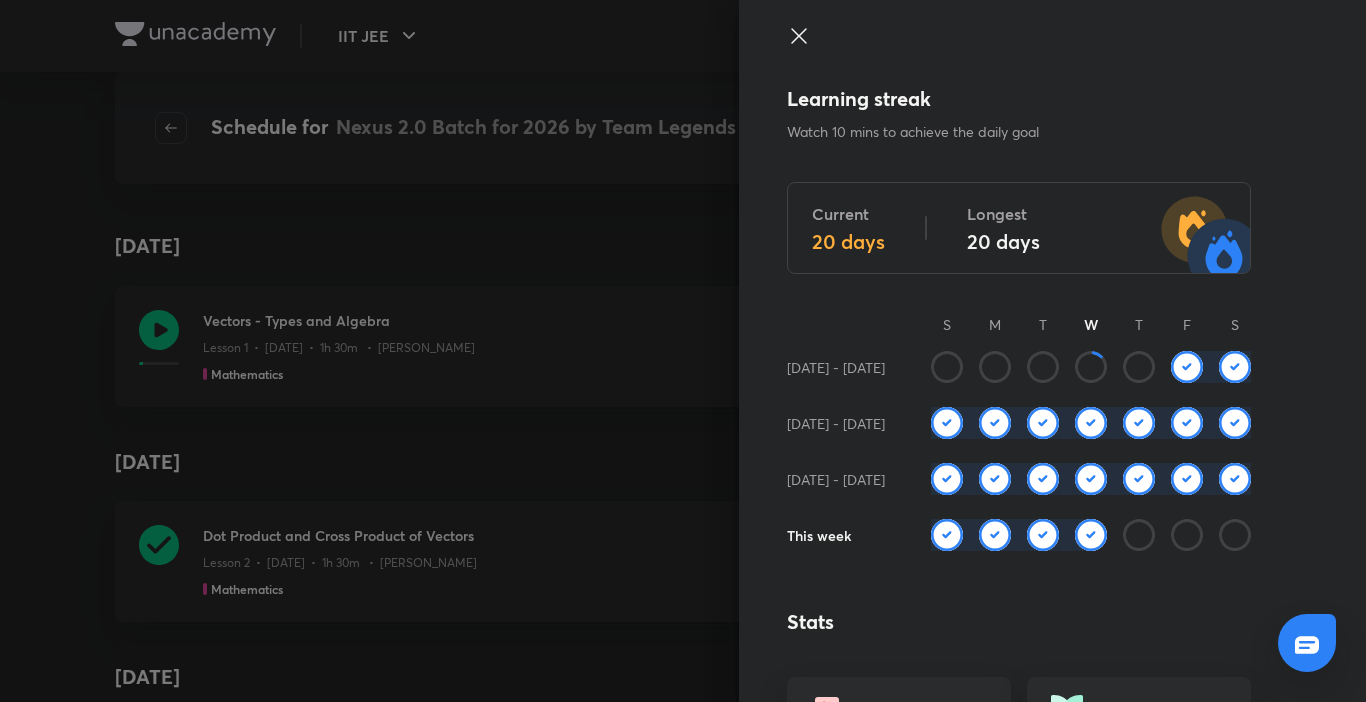 click 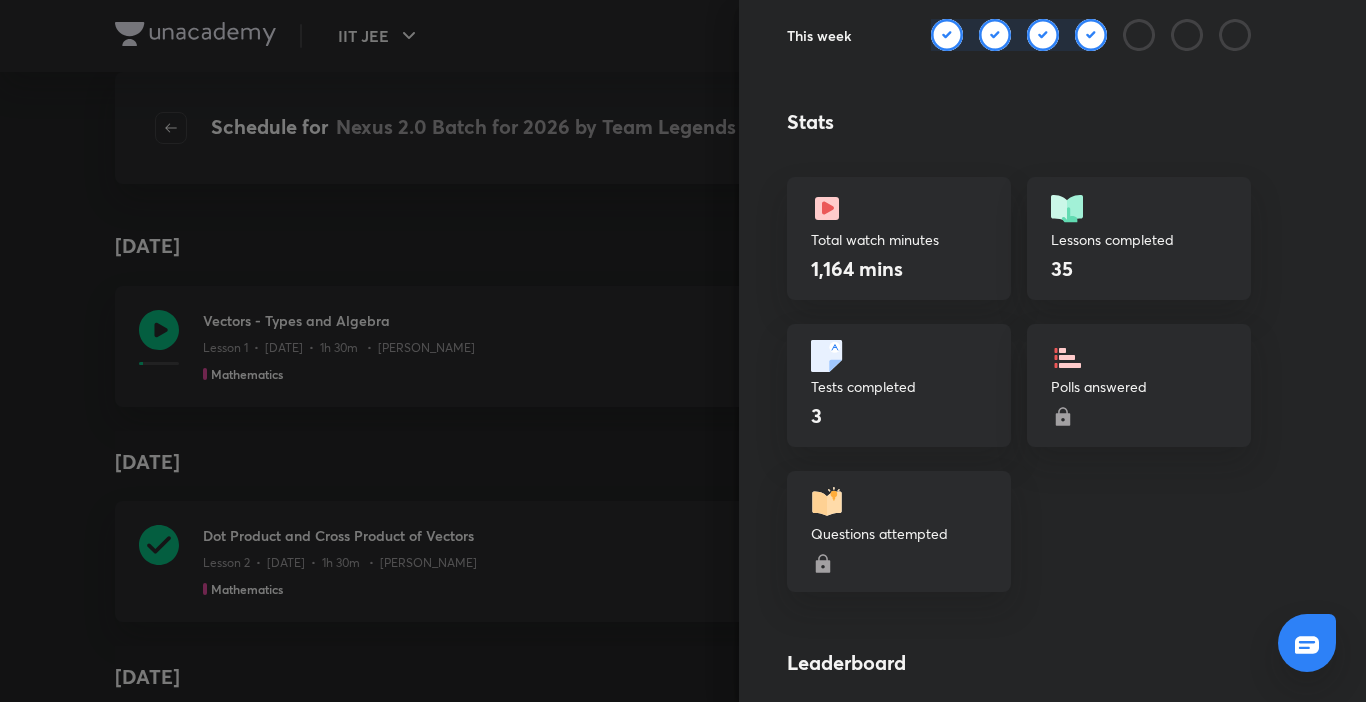 scroll, scrollTop: 0, scrollLeft: 0, axis: both 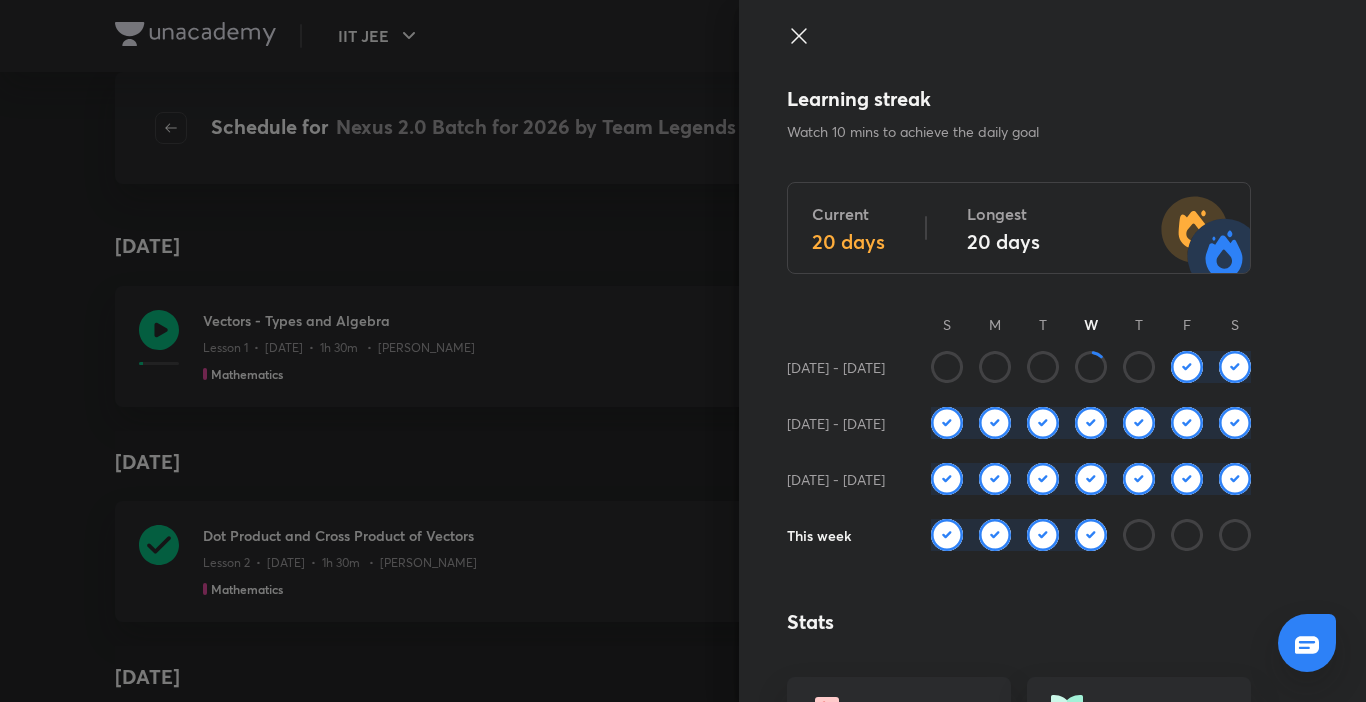 click 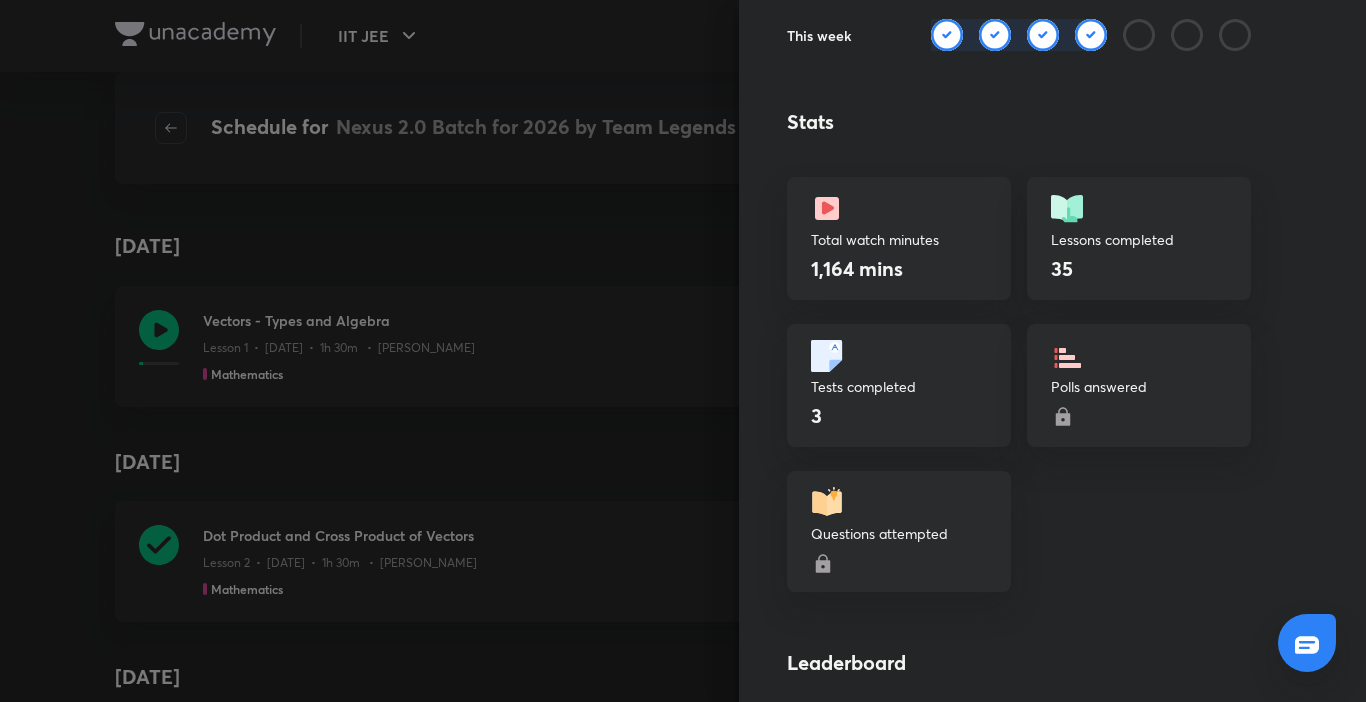 scroll, scrollTop: 0, scrollLeft: 0, axis: both 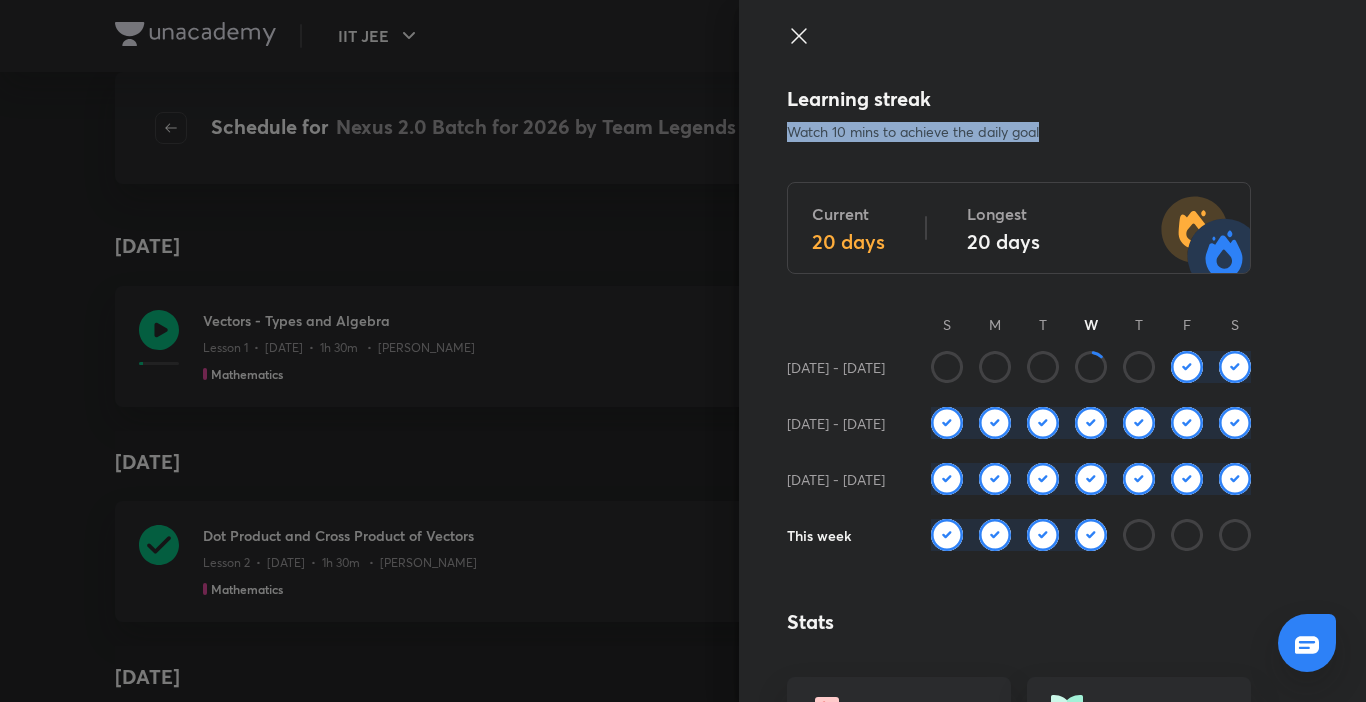 drag, startPoint x: 855, startPoint y: 128, endPoint x: 1068, endPoint y: 134, distance: 213.08449 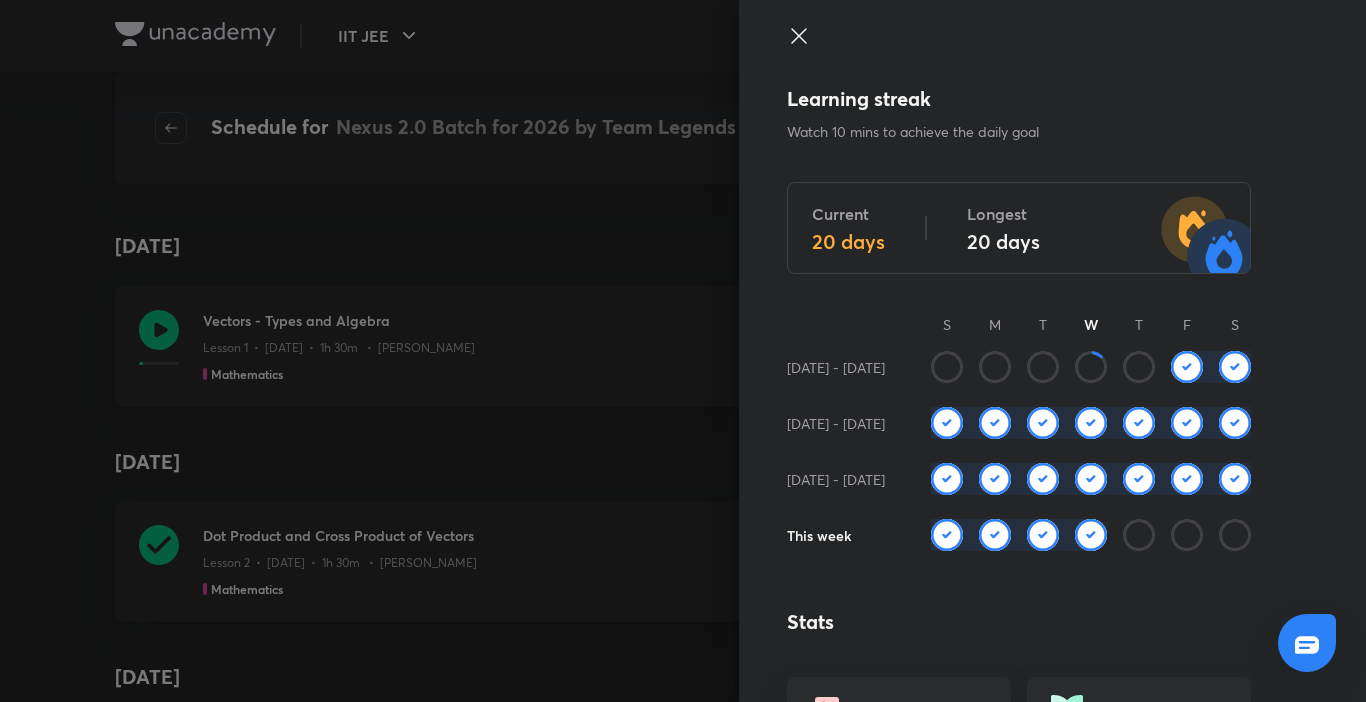 click on "Learning streak Watch 10 mins to achieve the daily goal" at bounding box center [1019, 113] 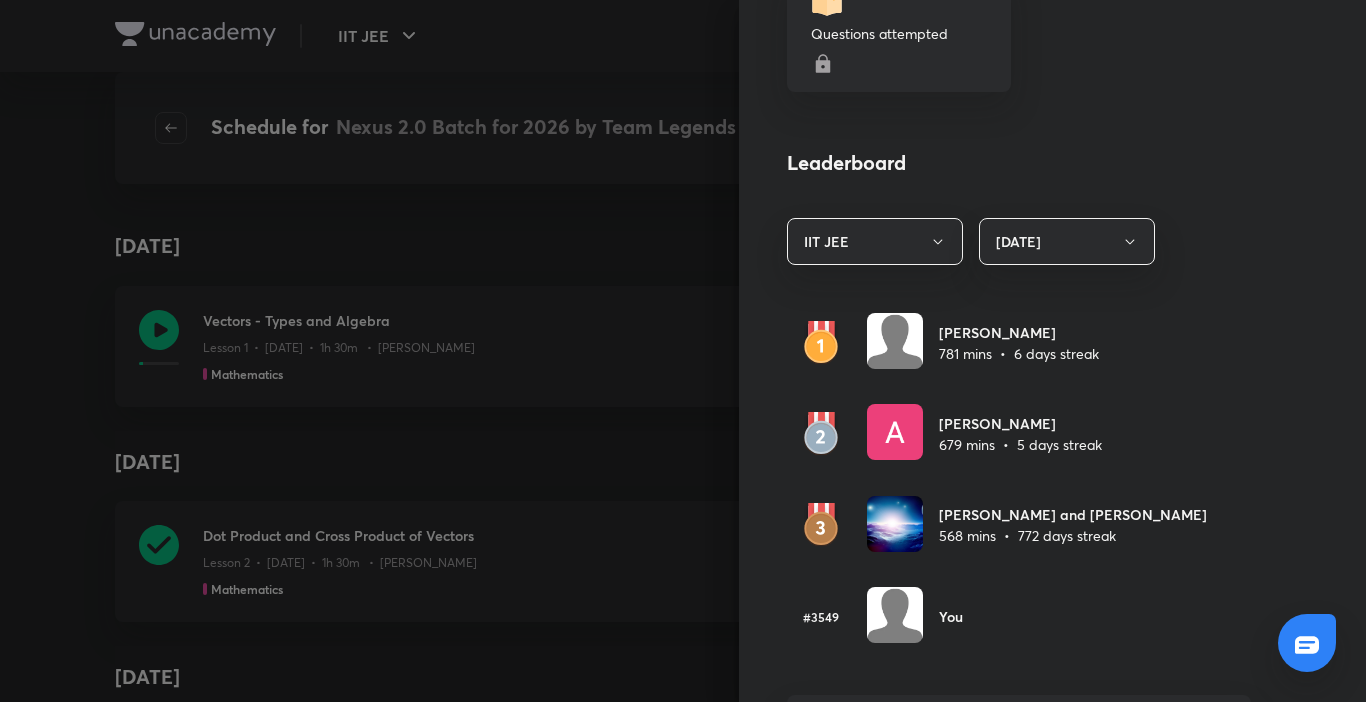 scroll, scrollTop: 500, scrollLeft: 0, axis: vertical 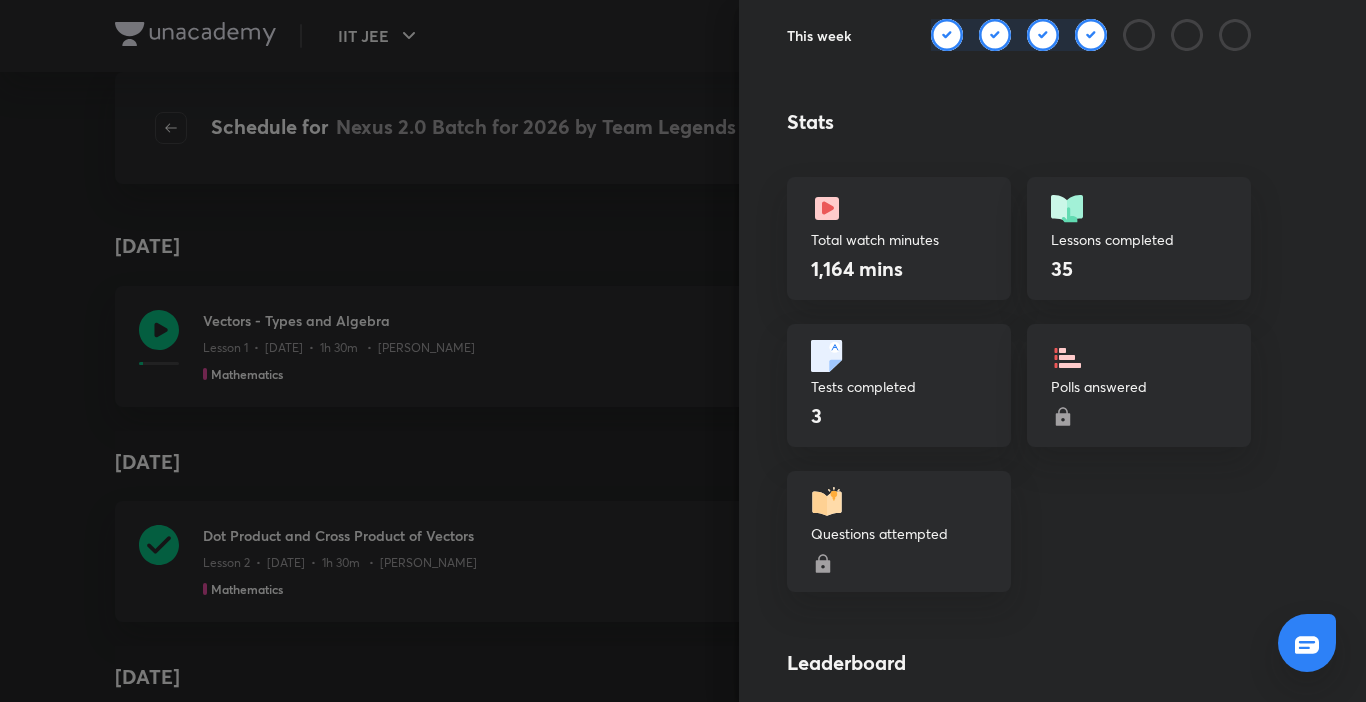 click on "Tests completed 3" at bounding box center (899, 385) 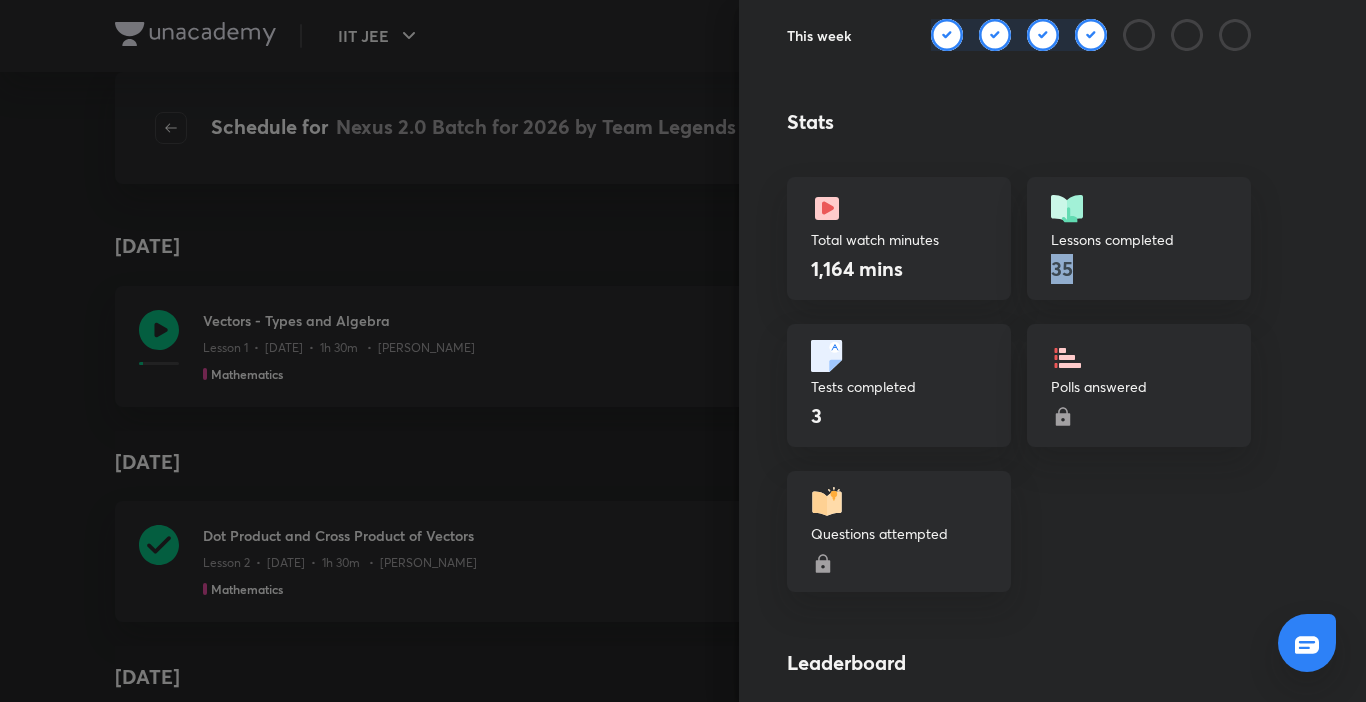 drag, startPoint x: 1049, startPoint y: 270, endPoint x: 1015, endPoint y: 273, distance: 34.132095 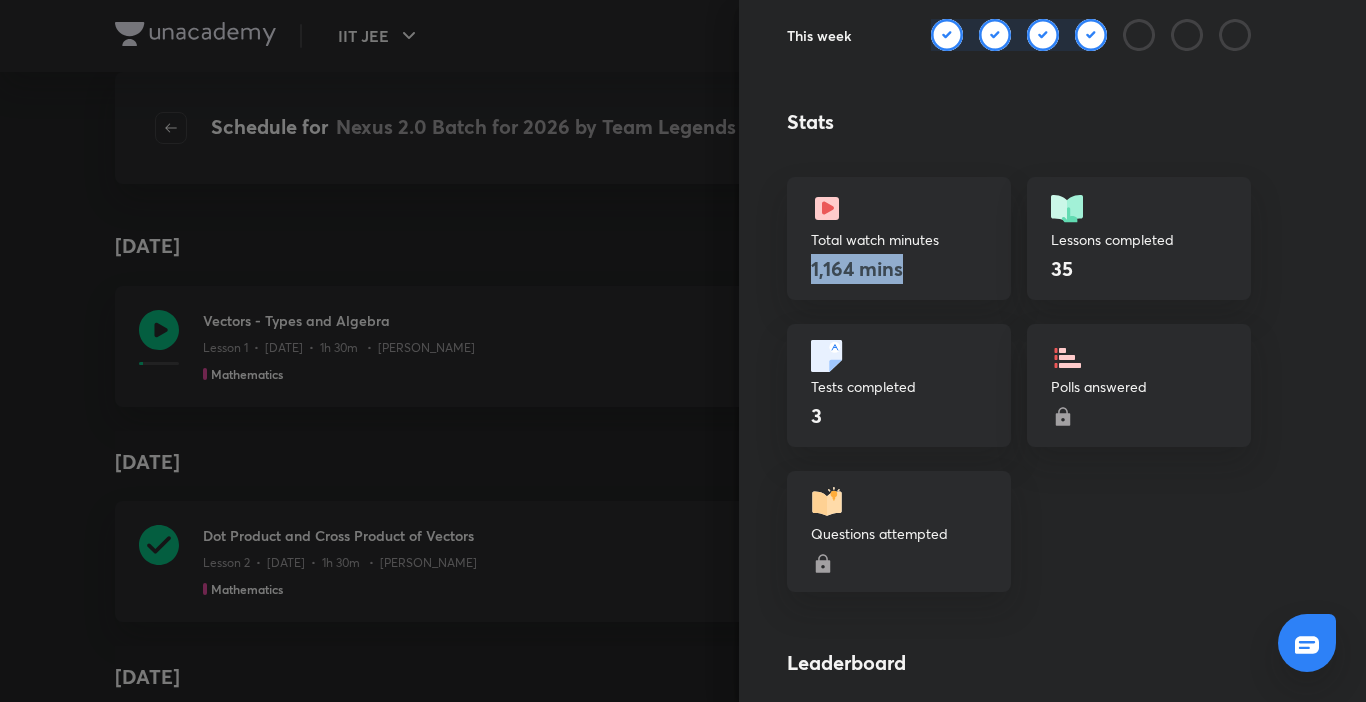 drag, startPoint x: 901, startPoint y: 273, endPoint x: 768, endPoint y: 280, distance: 133.18408 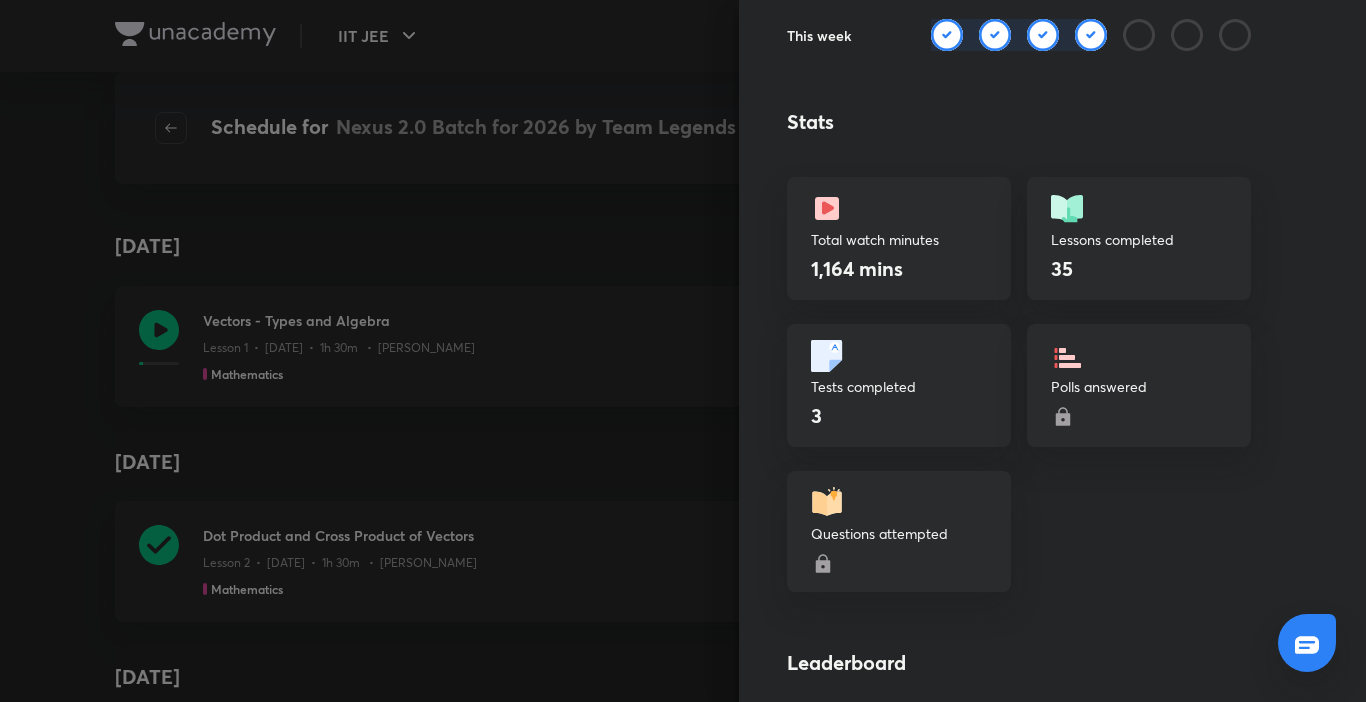 scroll, scrollTop: 1000, scrollLeft: 0, axis: vertical 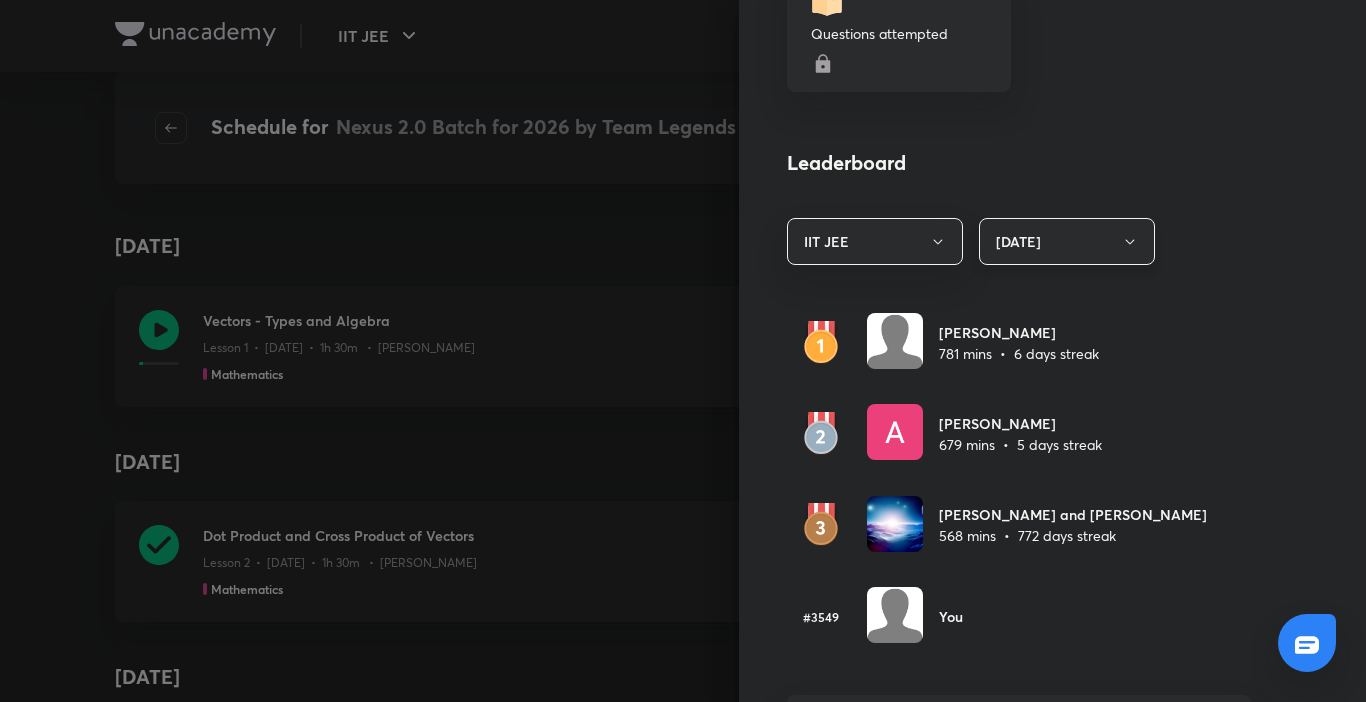 click on "[DATE]" at bounding box center [1067, 241] 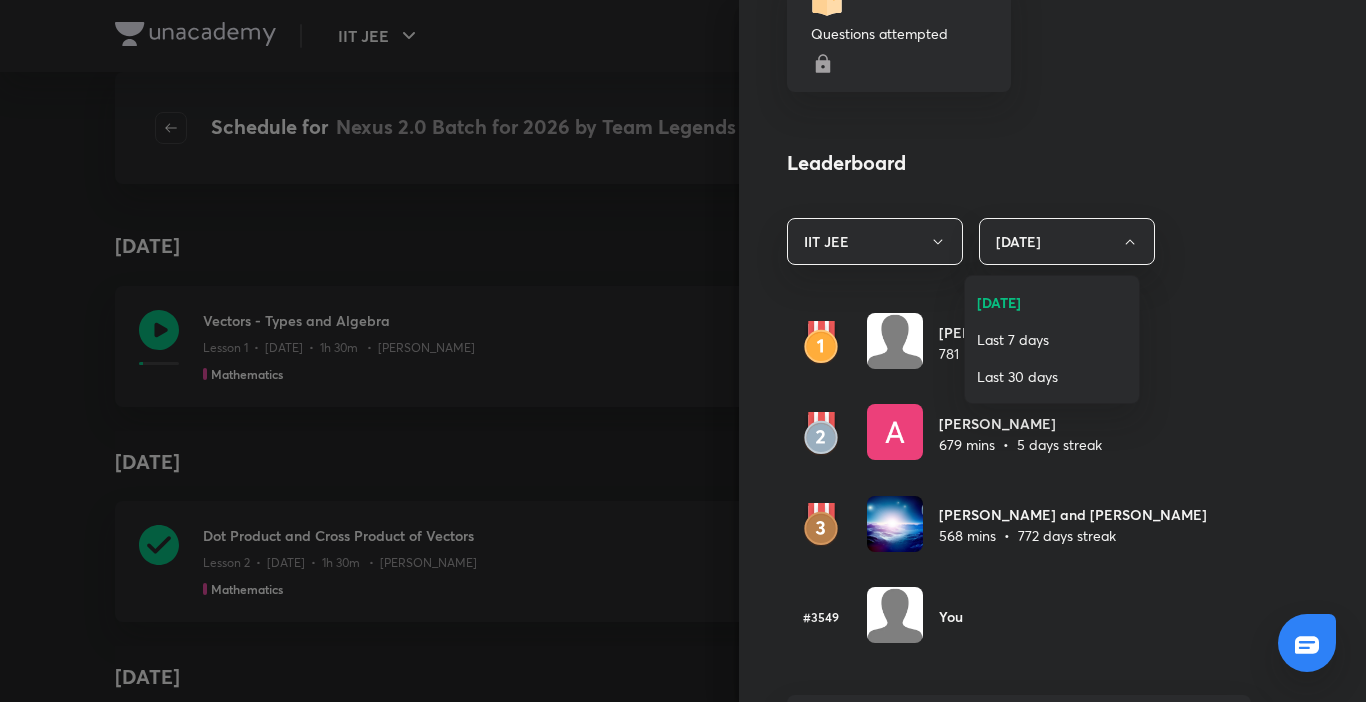 click on "Last 30 days" at bounding box center (1052, 376) 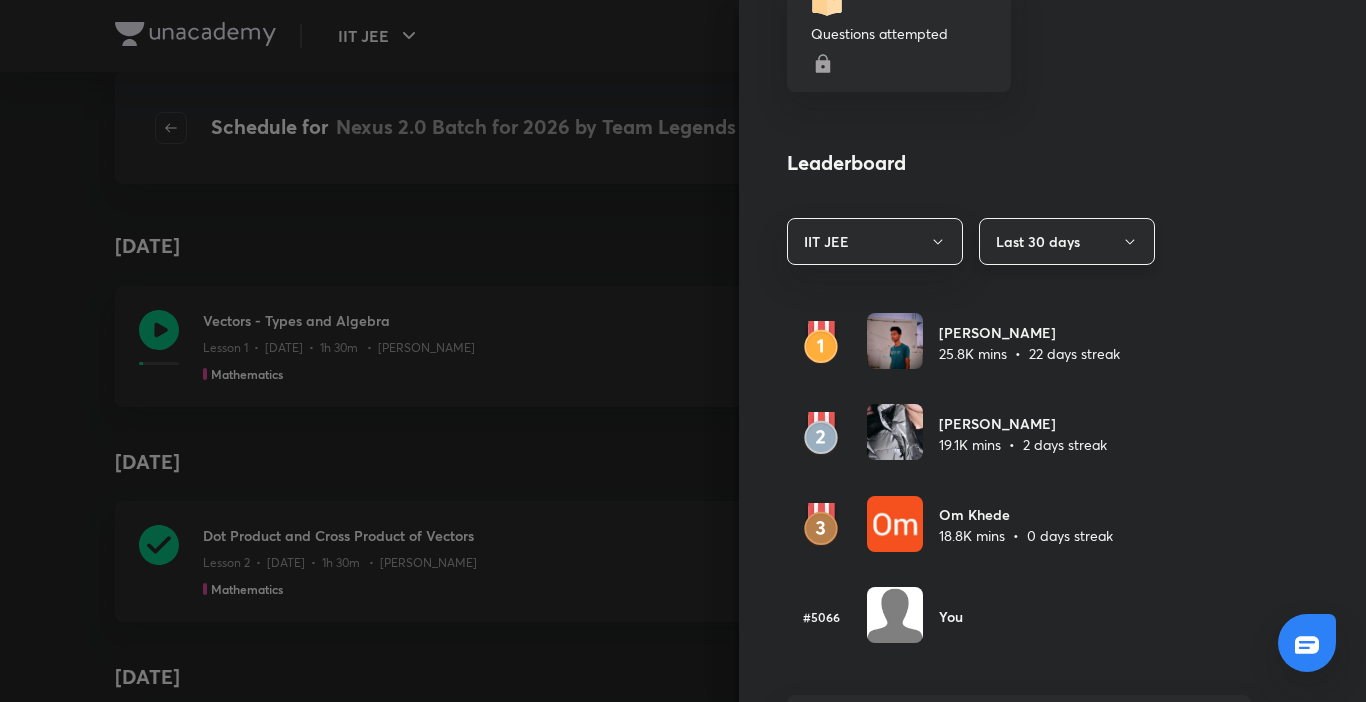 click on "Last 30 days" at bounding box center [1067, 241] 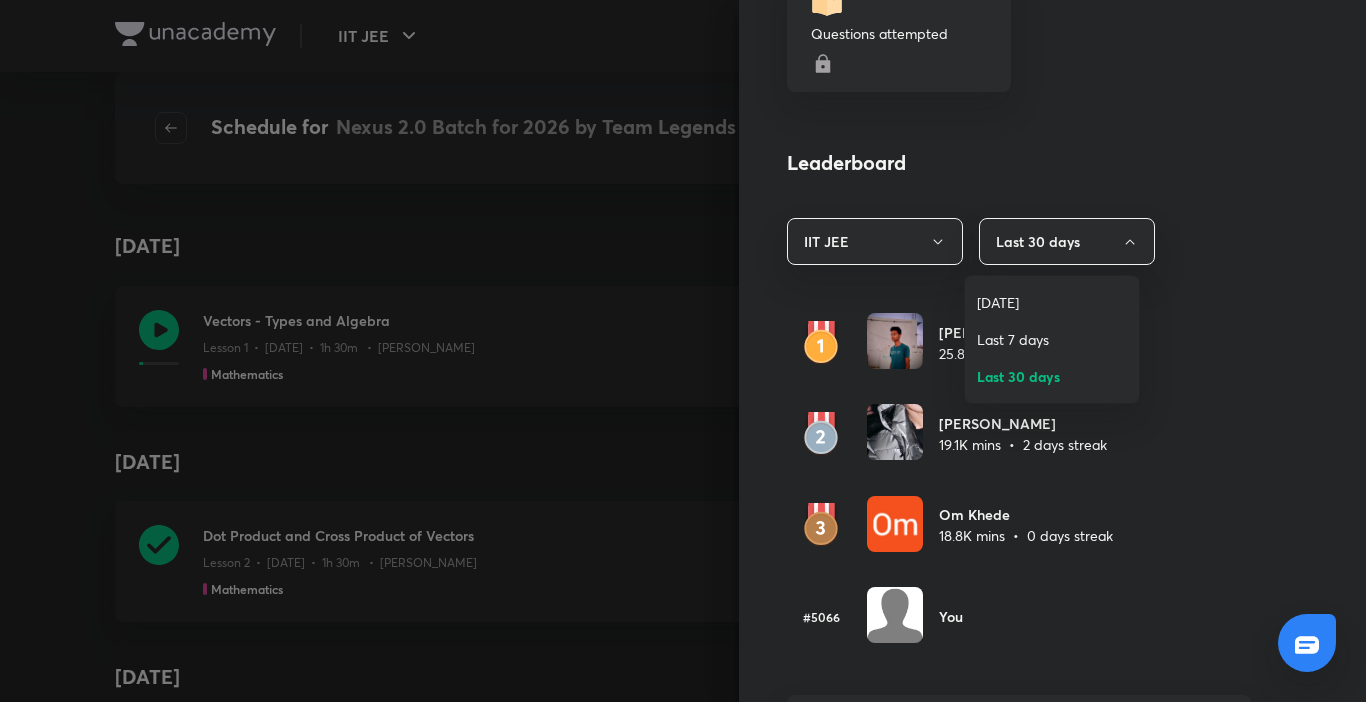 click on "Last 7 days" at bounding box center (1052, 339) 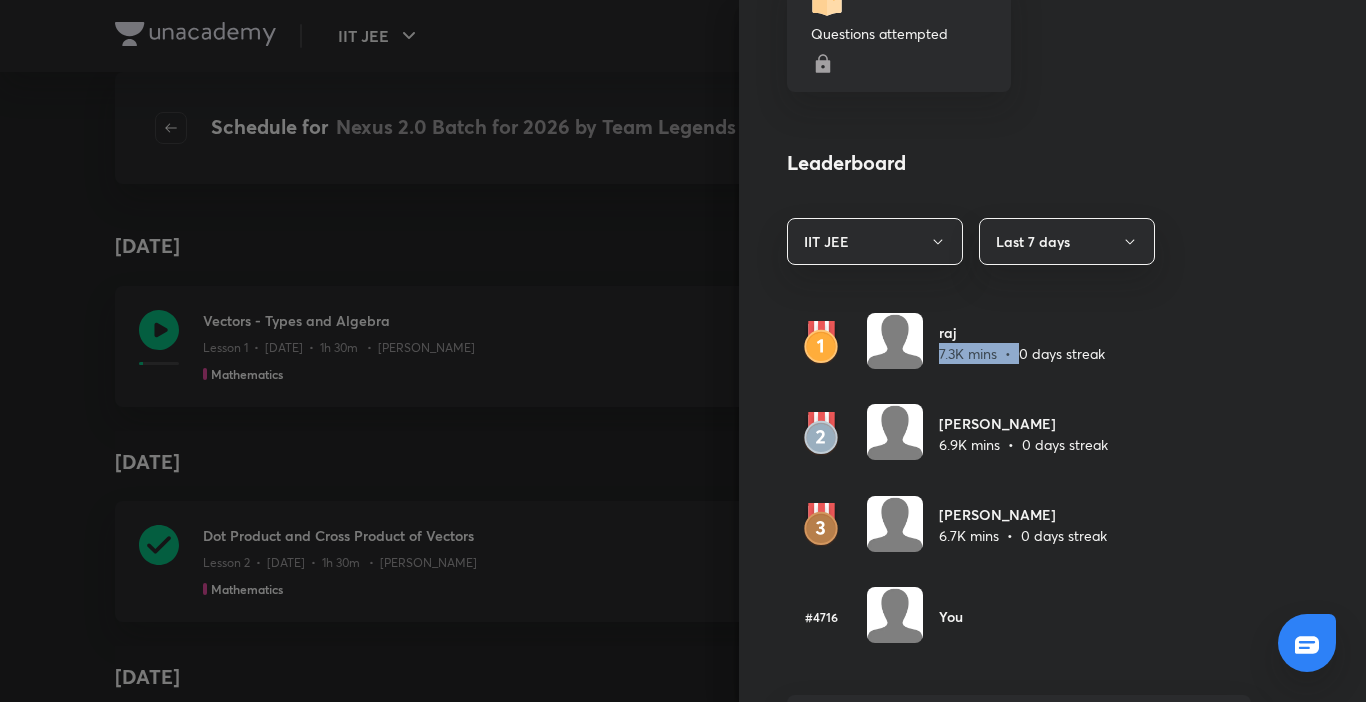 drag, startPoint x: 925, startPoint y: 353, endPoint x: 1005, endPoint y: 344, distance: 80.50466 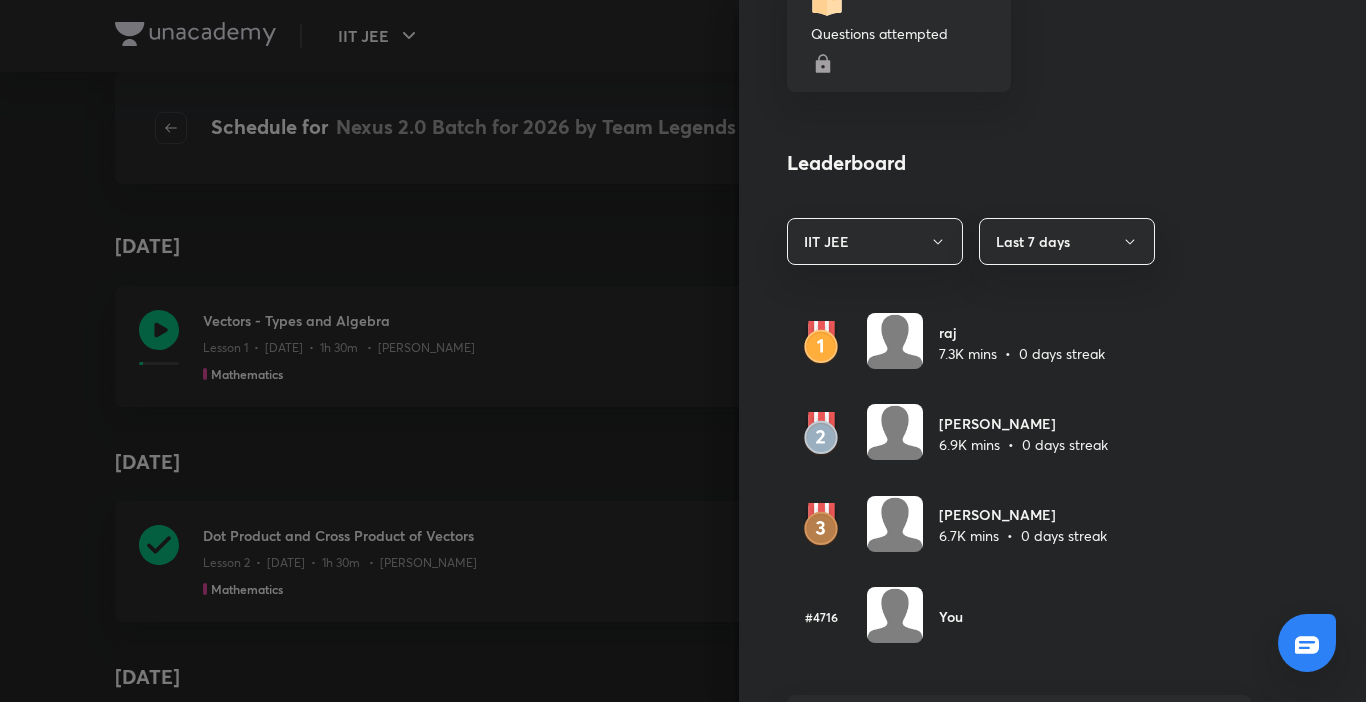 click on "raj" at bounding box center [1022, 332] 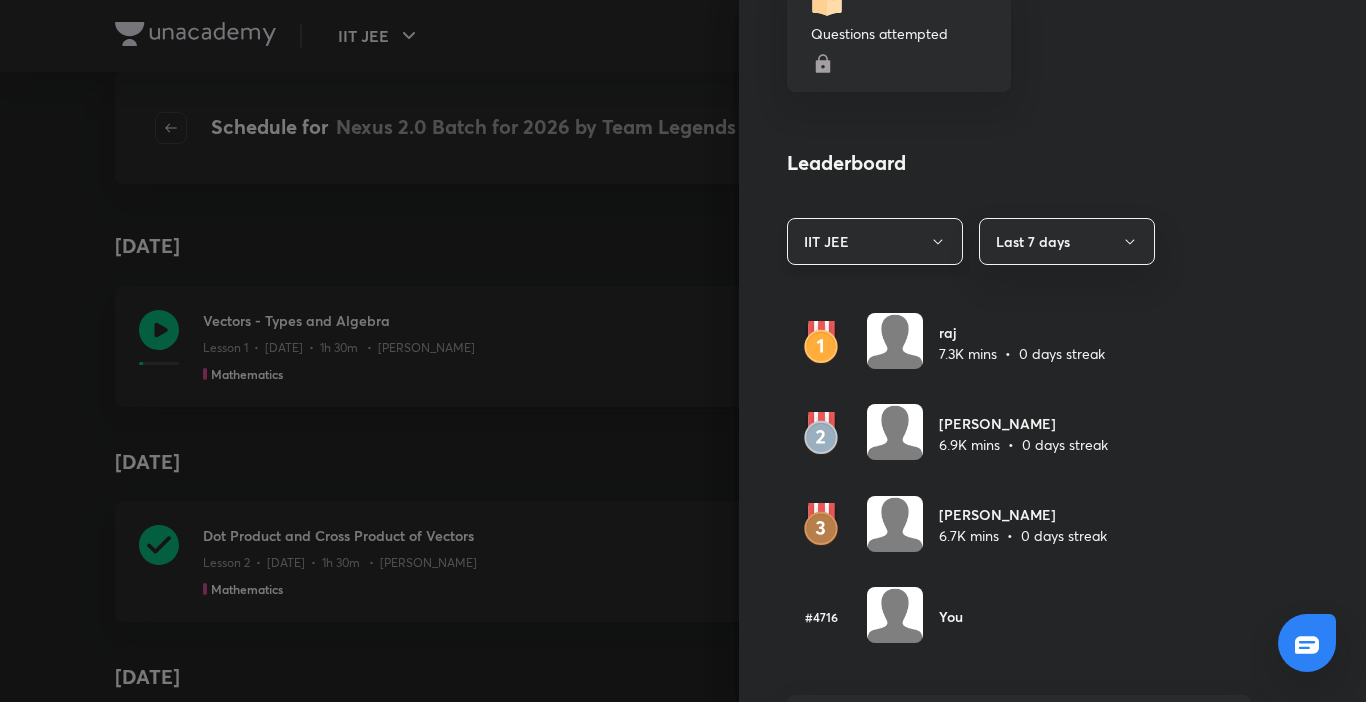 click on "IIT JEE" at bounding box center (875, 241) 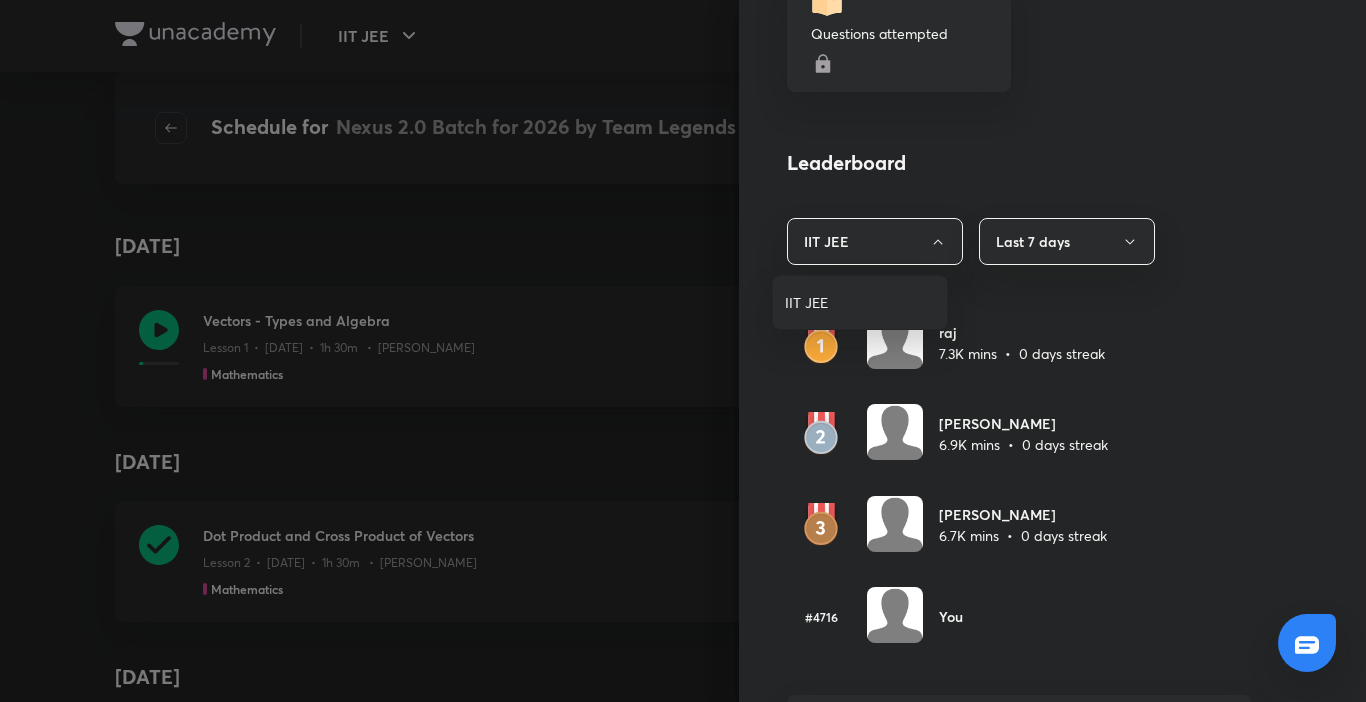 click on "IIT JEE" at bounding box center [860, 302] 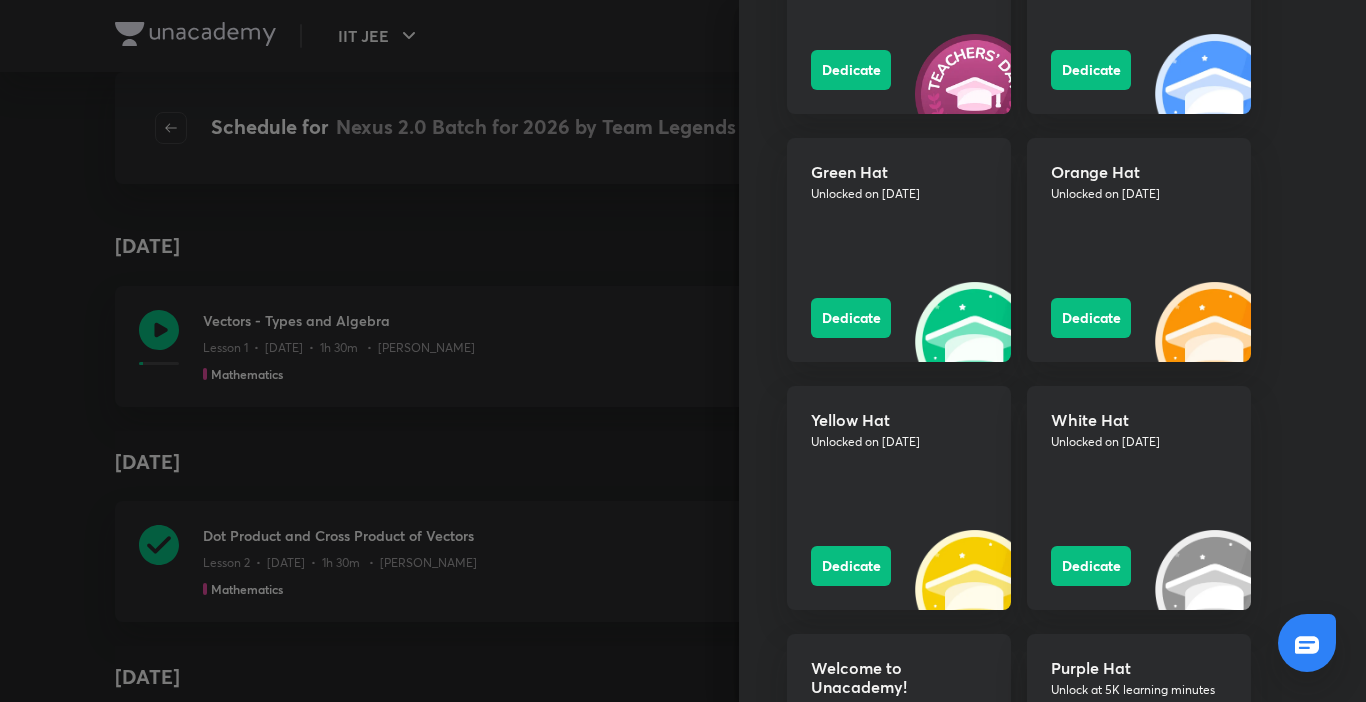 scroll, scrollTop: 1500, scrollLeft: 0, axis: vertical 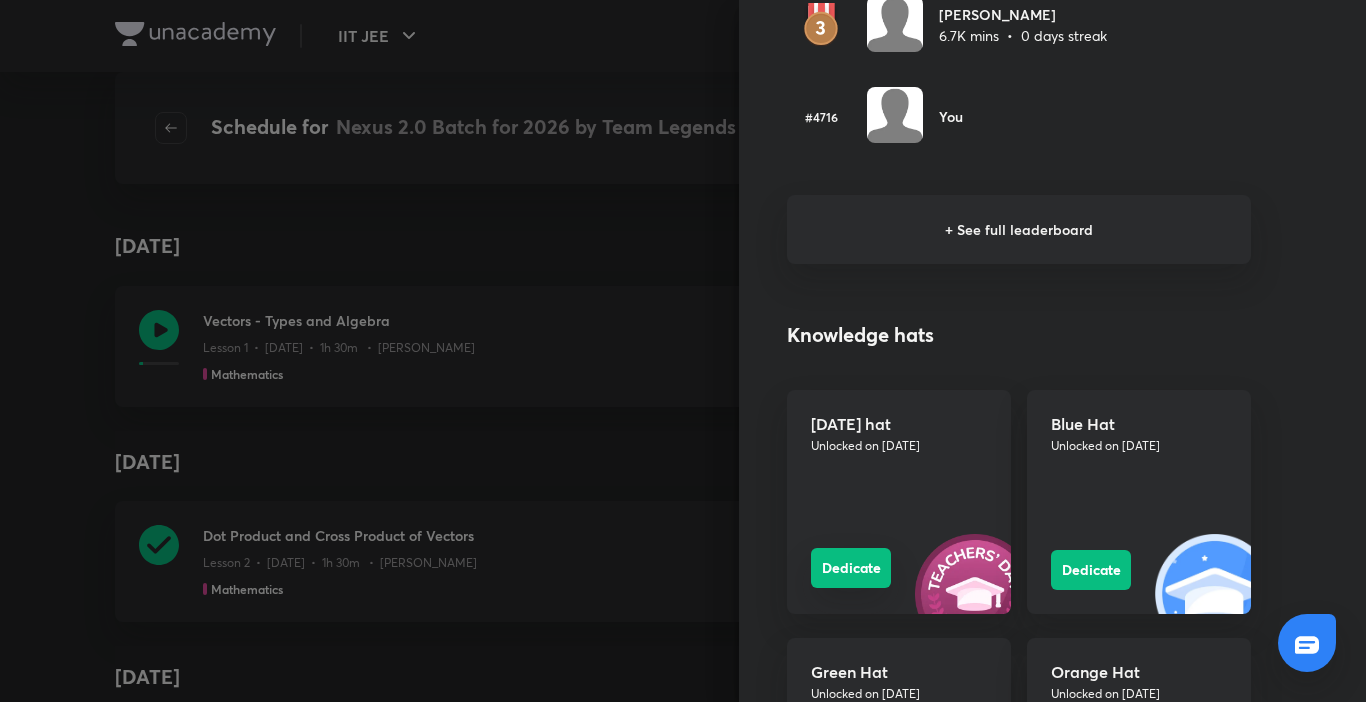 click on "Dedicate" at bounding box center (851, 568) 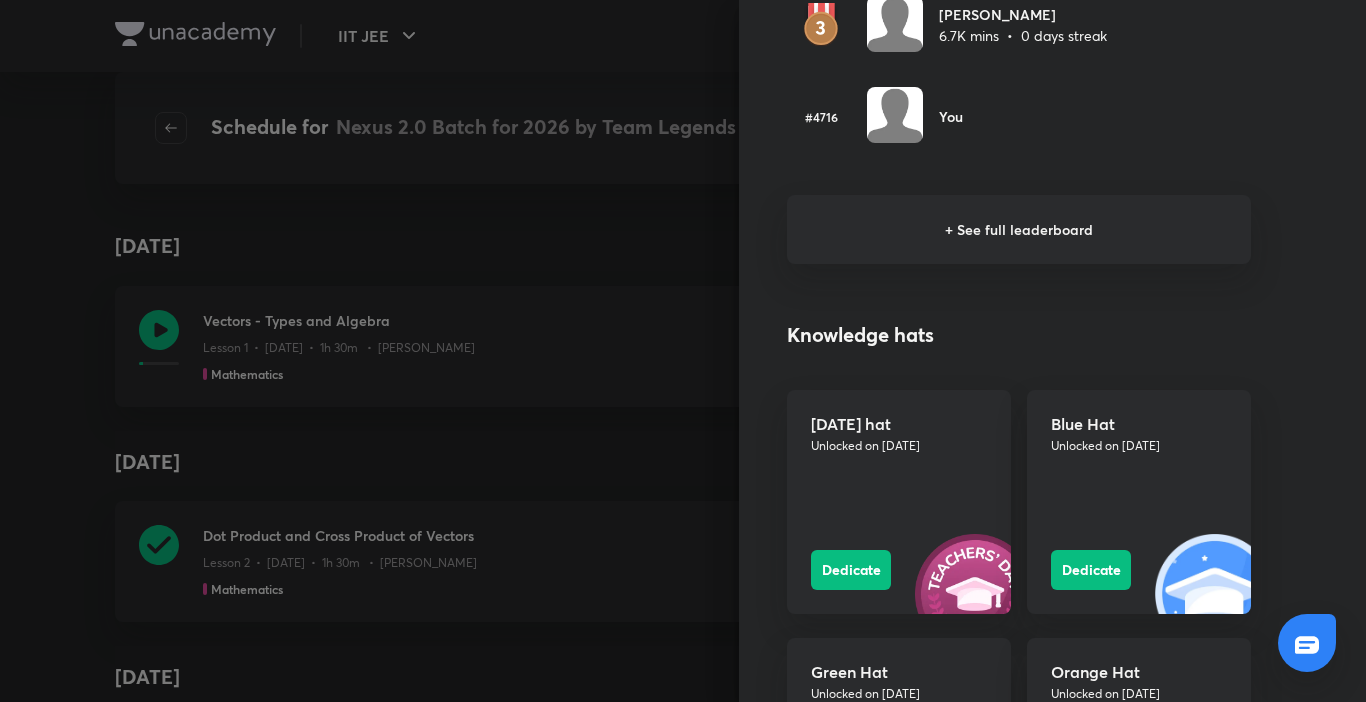 scroll, scrollTop: 0, scrollLeft: 0, axis: both 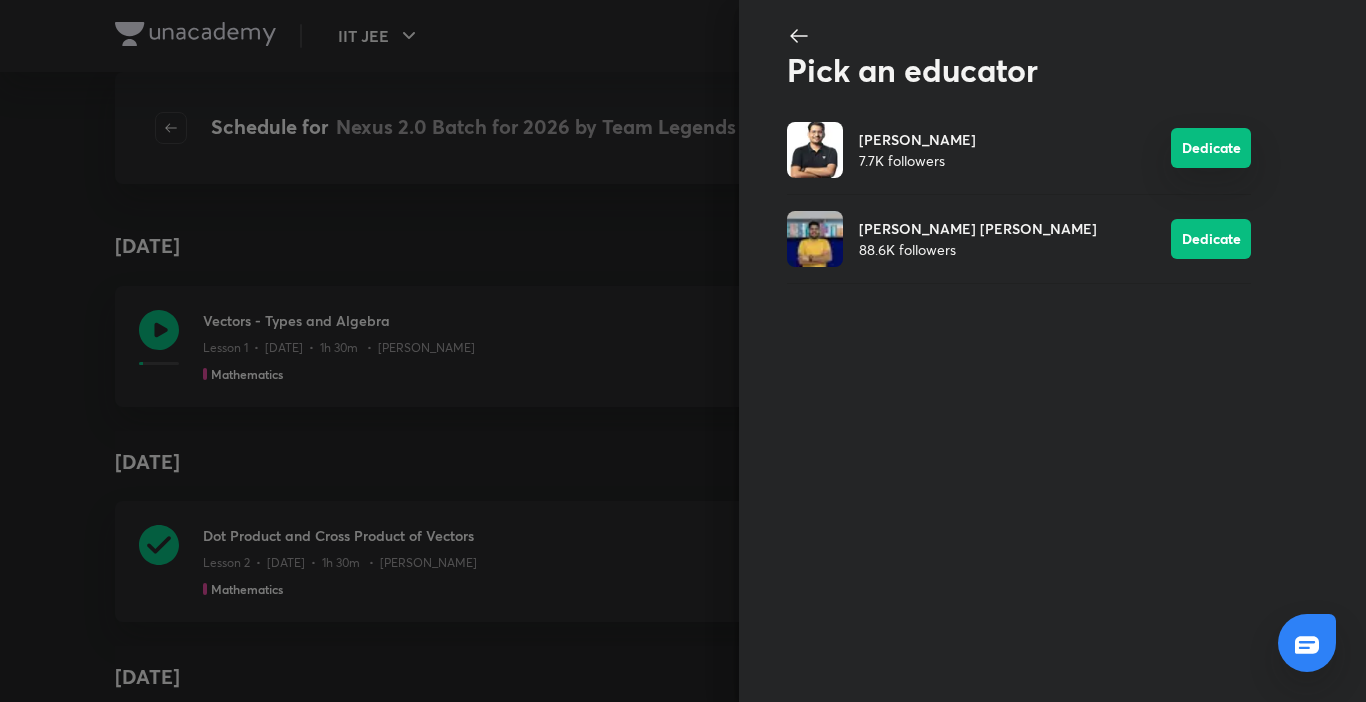 click on "Dedicate" at bounding box center (1211, 148) 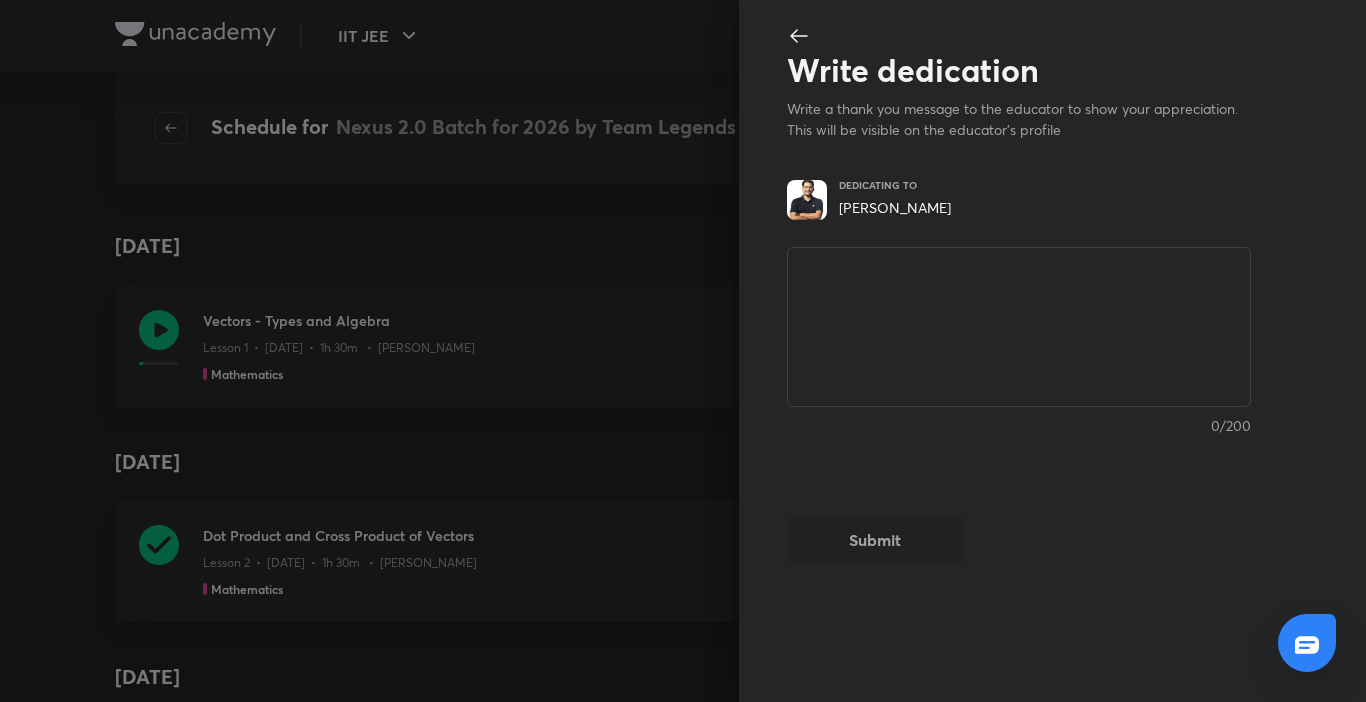click 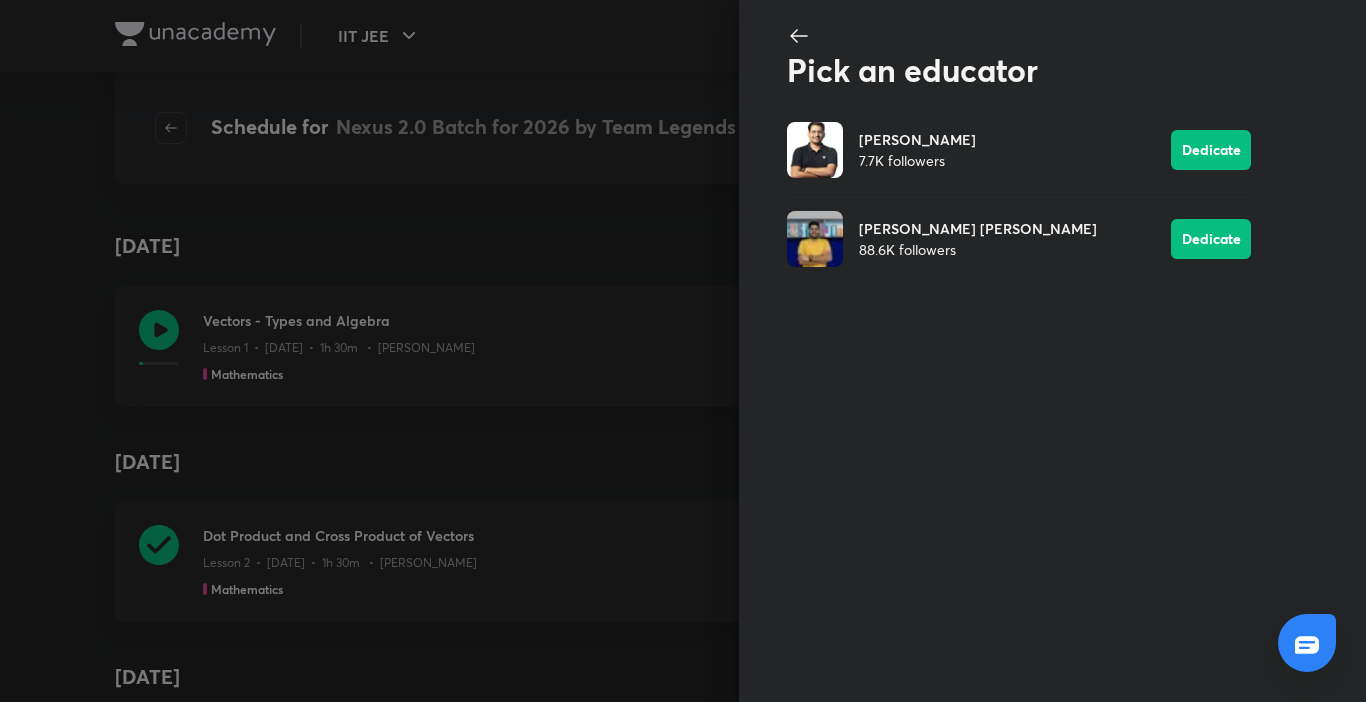 click 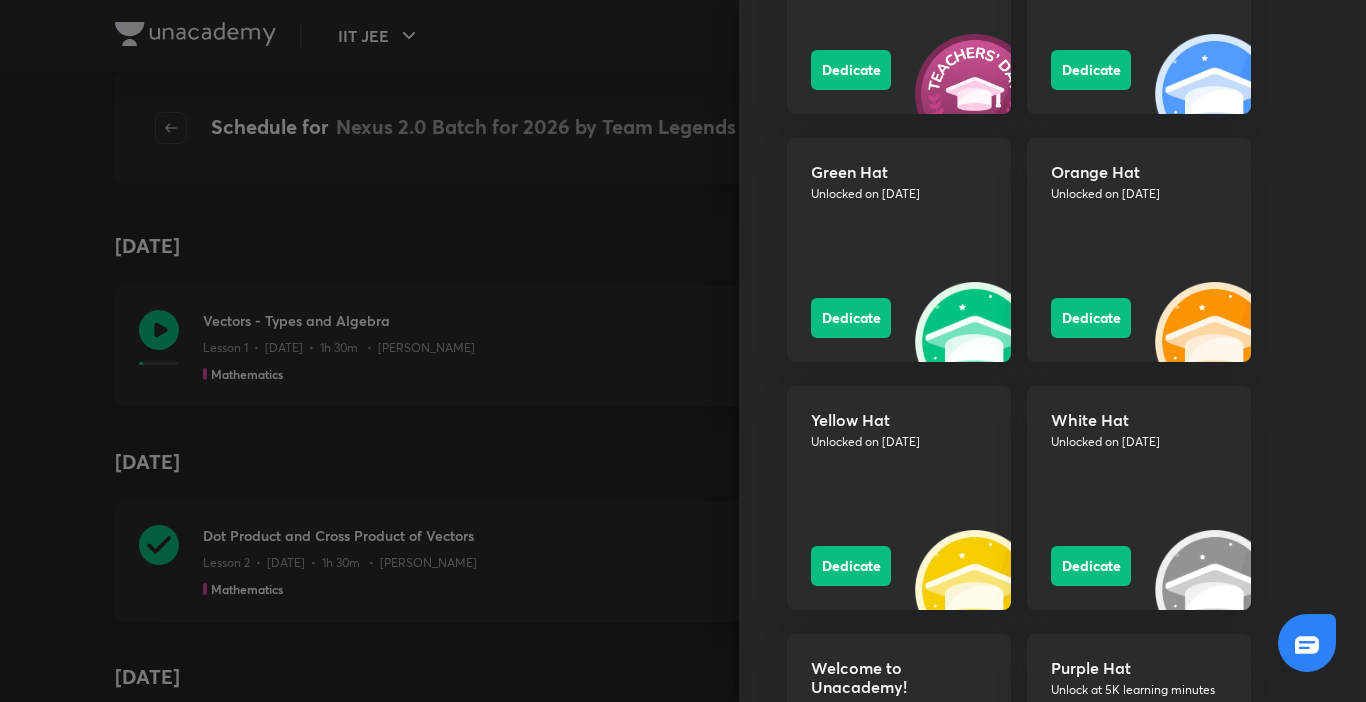 scroll, scrollTop: 2180, scrollLeft: 0, axis: vertical 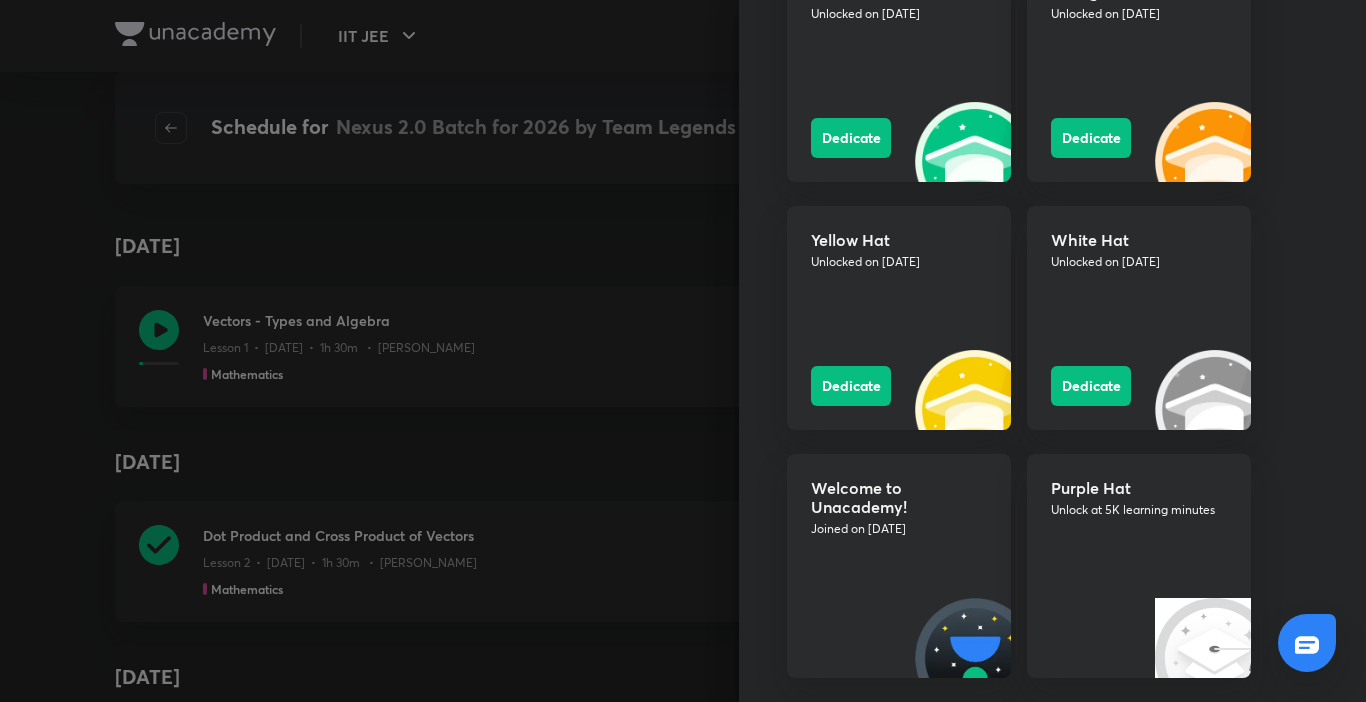 click at bounding box center [683, 351] 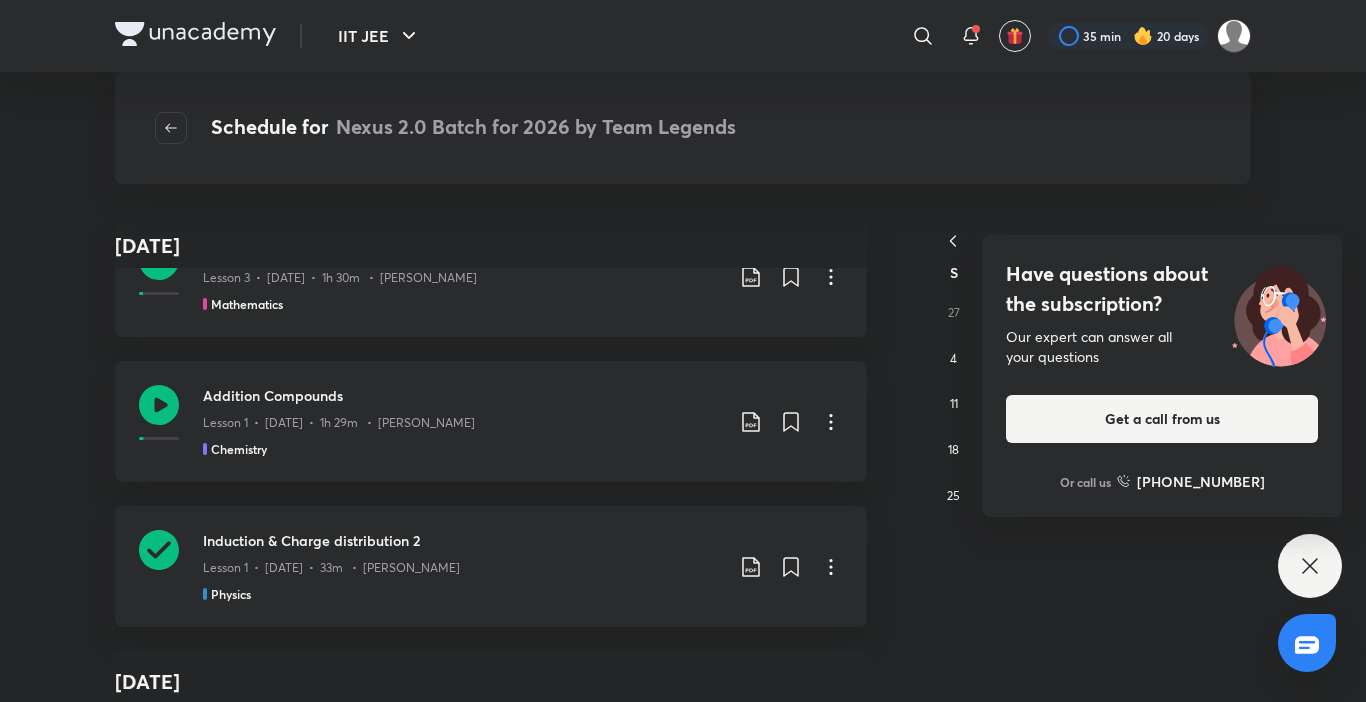scroll, scrollTop: 0, scrollLeft: 0, axis: both 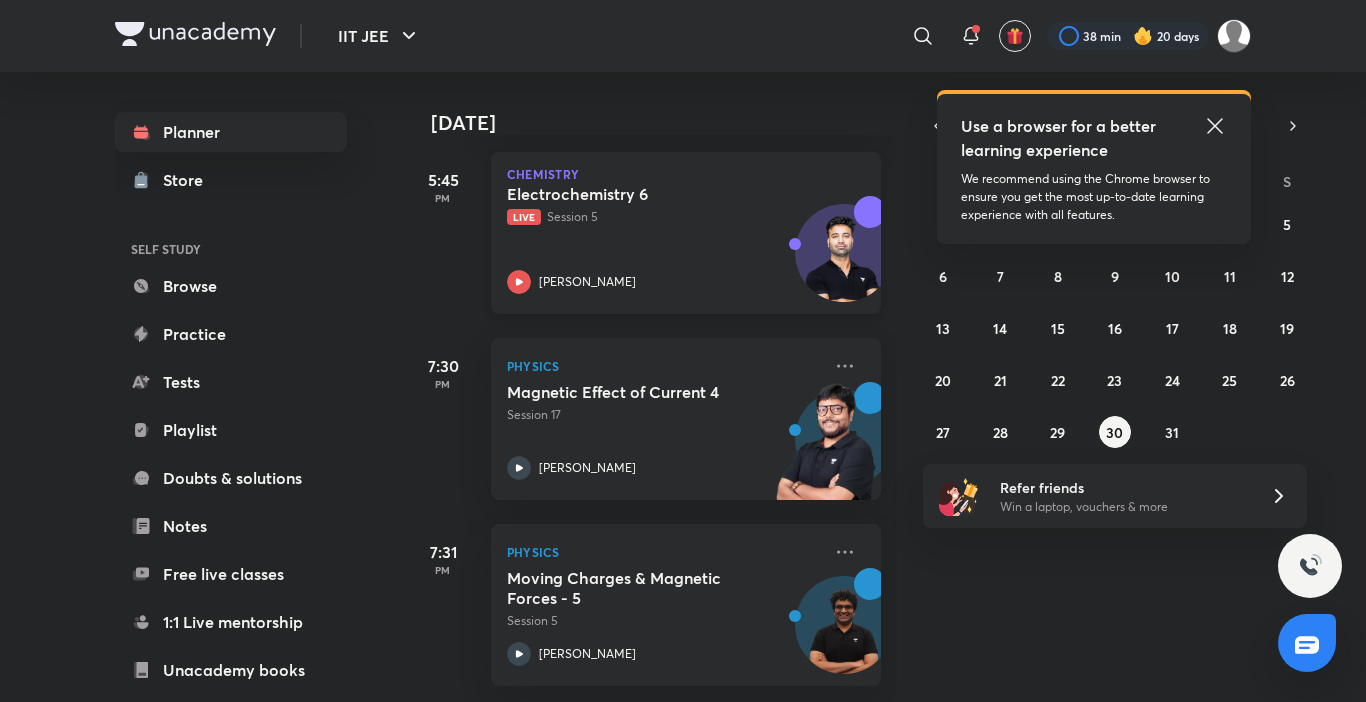 click on "Electrochemistry 6 Live Session 5" at bounding box center (664, 205) 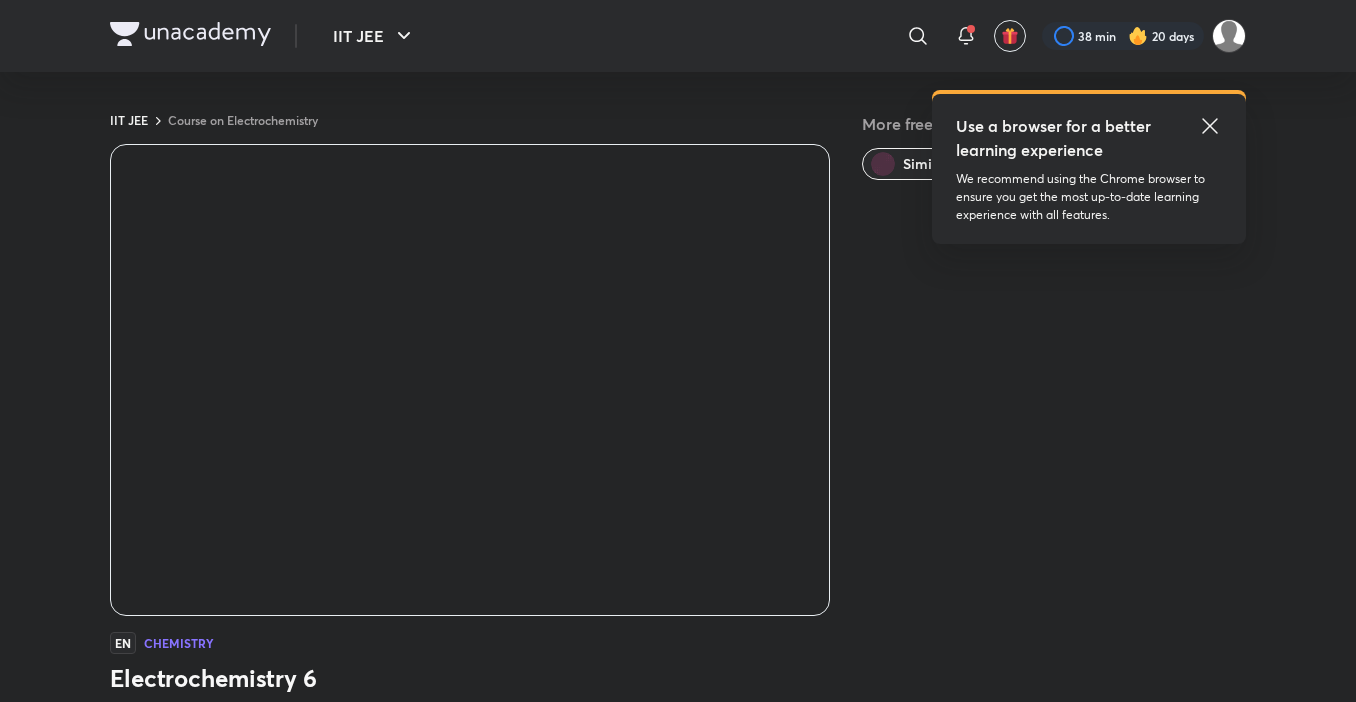 scroll, scrollTop: 0, scrollLeft: 0, axis: both 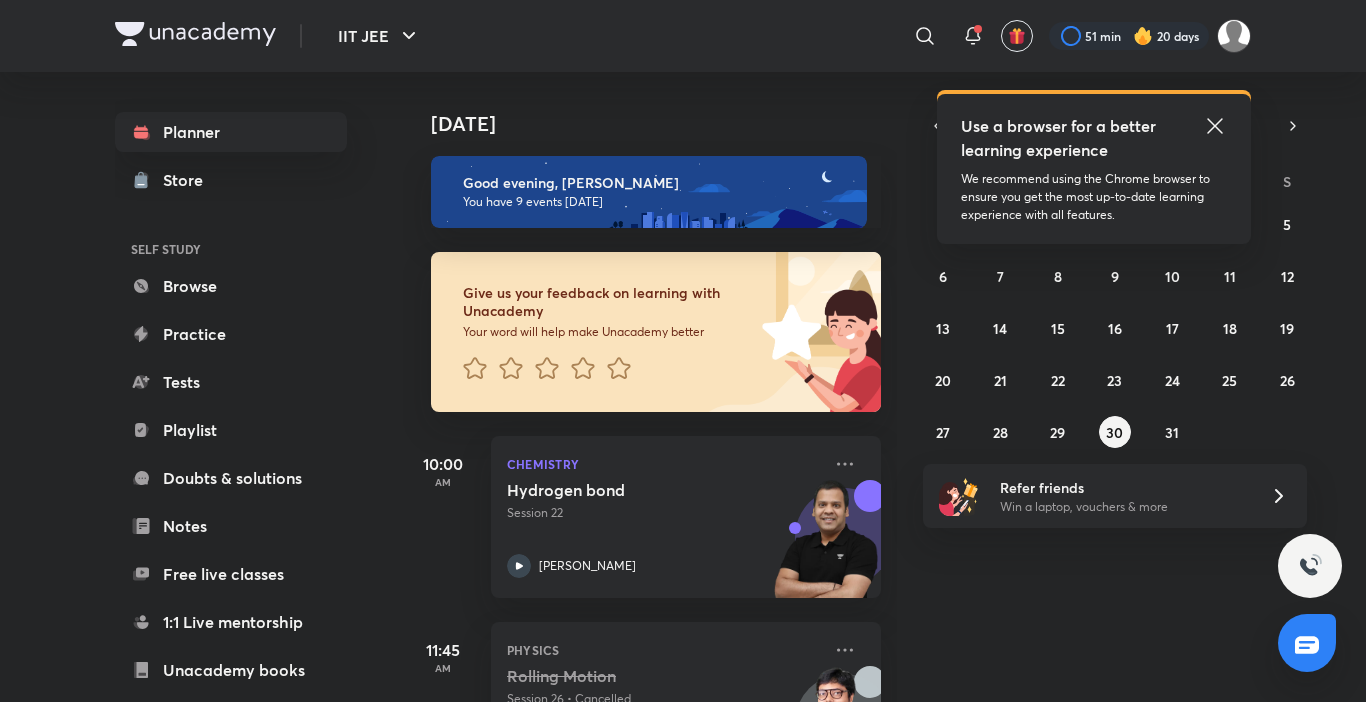 click 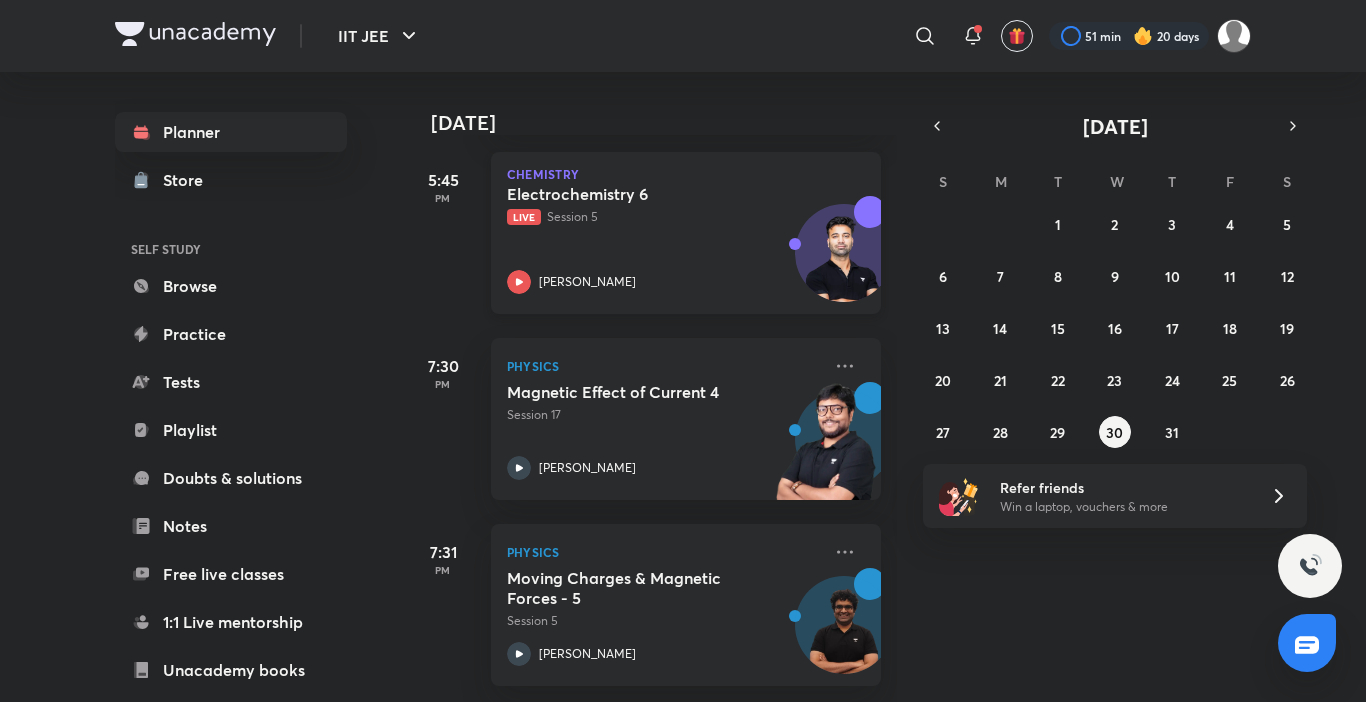 scroll, scrollTop: 1415, scrollLeft: 0, axis: vertical 